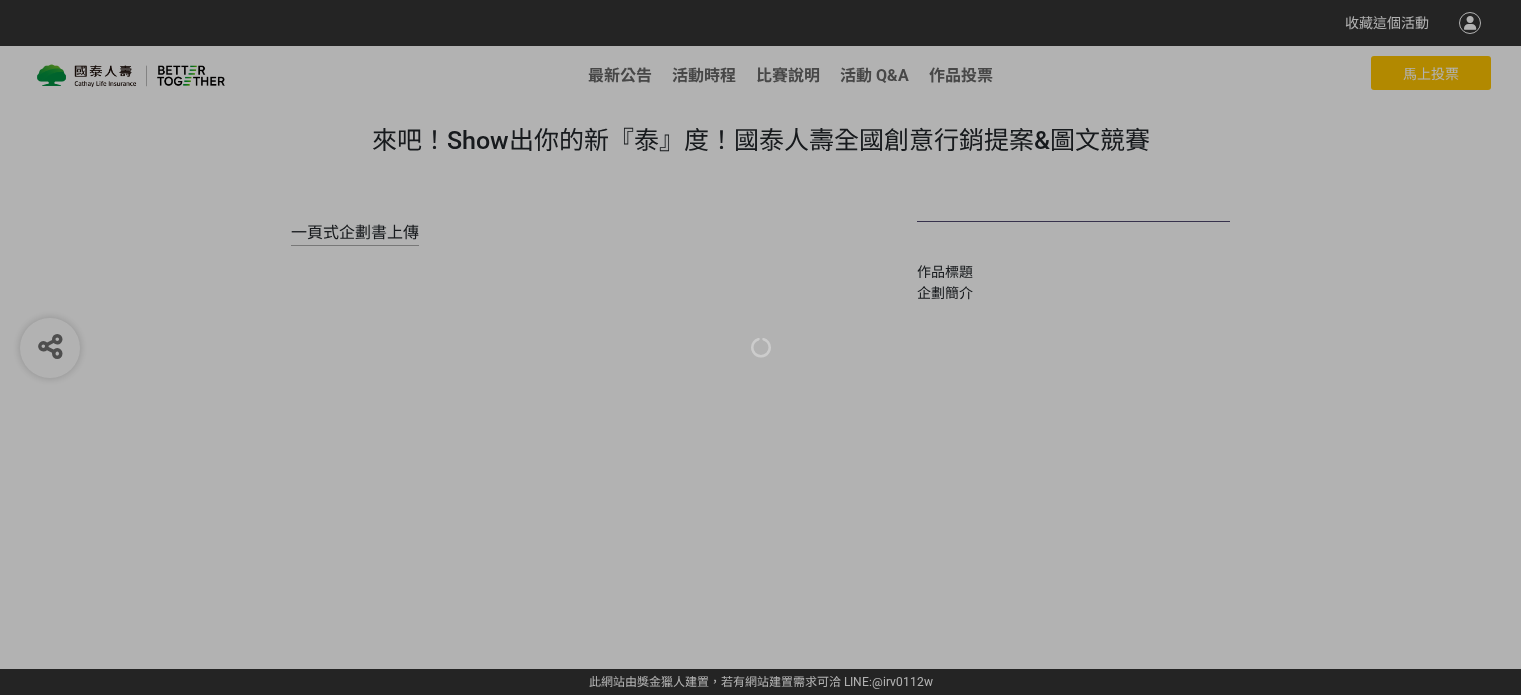 scroll, scrollTop: 0, scrollLeft: 0, axis: both 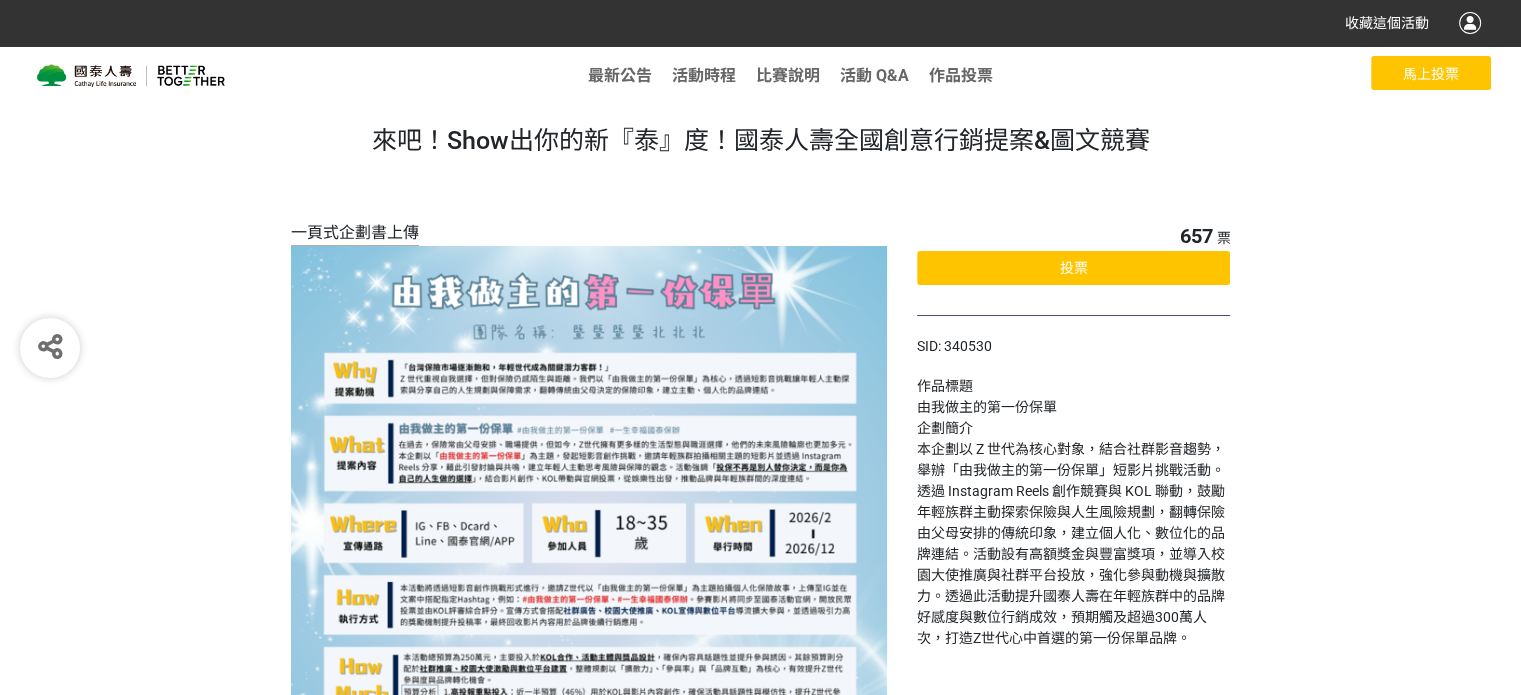 click on "來吧！Show出你的新『泰』度！國泰人壽全國創意行銷提案&圖文競賽" at bounding box center (761, 140) 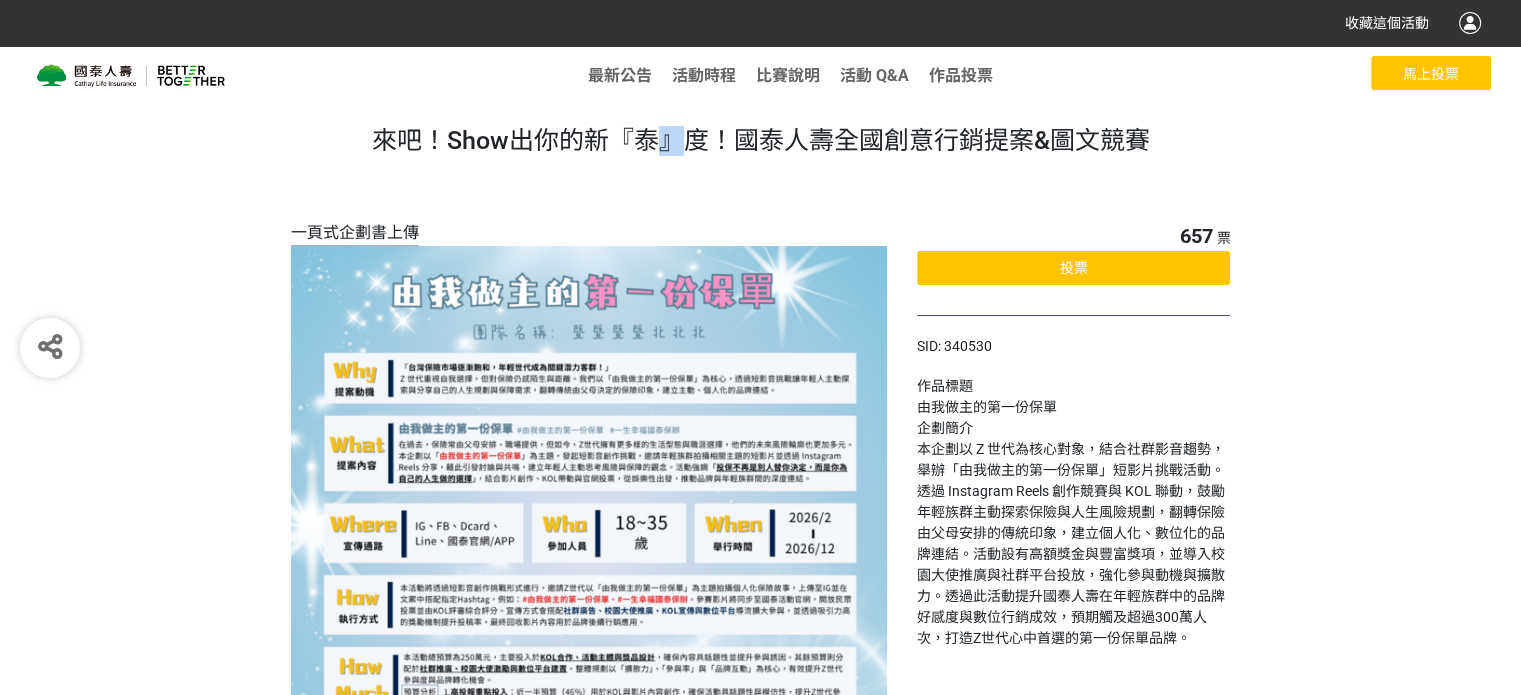 click on "來吧！Show出你的新『泰』度！國泰人壽全國創意行銷提案&圖文競賽" at bounding box center [761, 140] 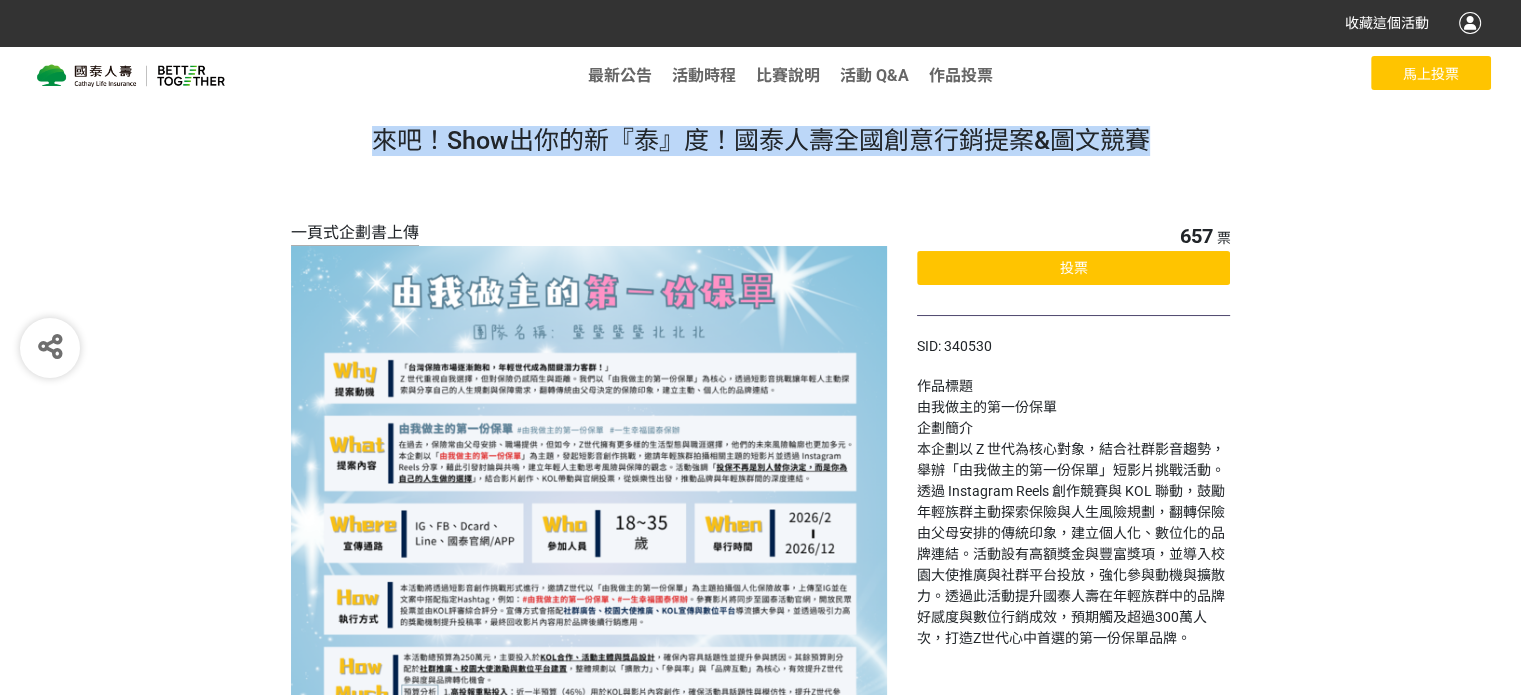 click on "來吧！Show出你的新『泰』度！國泰人壽全國創意行銷提案&圖文競賽" at bounding box center (761, 140) 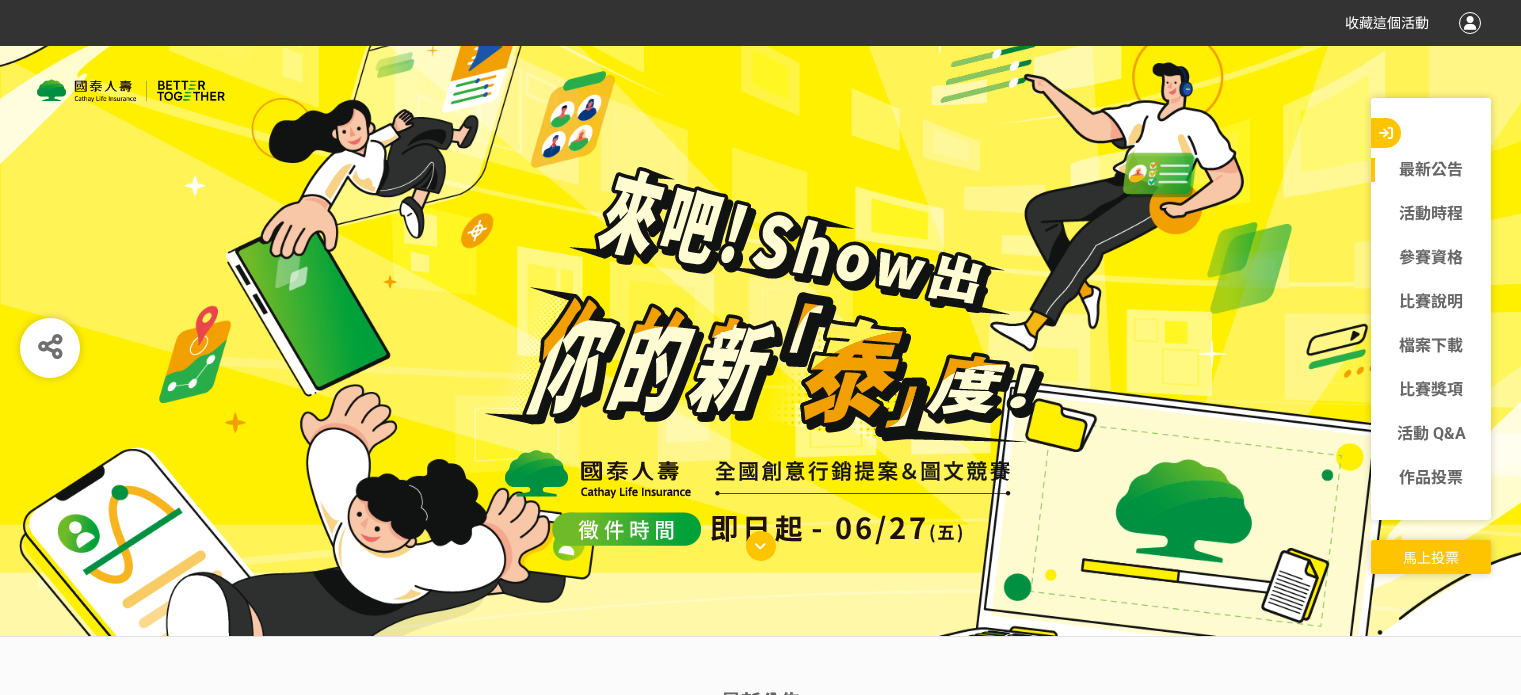 scroll, scrollTop: 0, scrollLeft: 0, axis: both 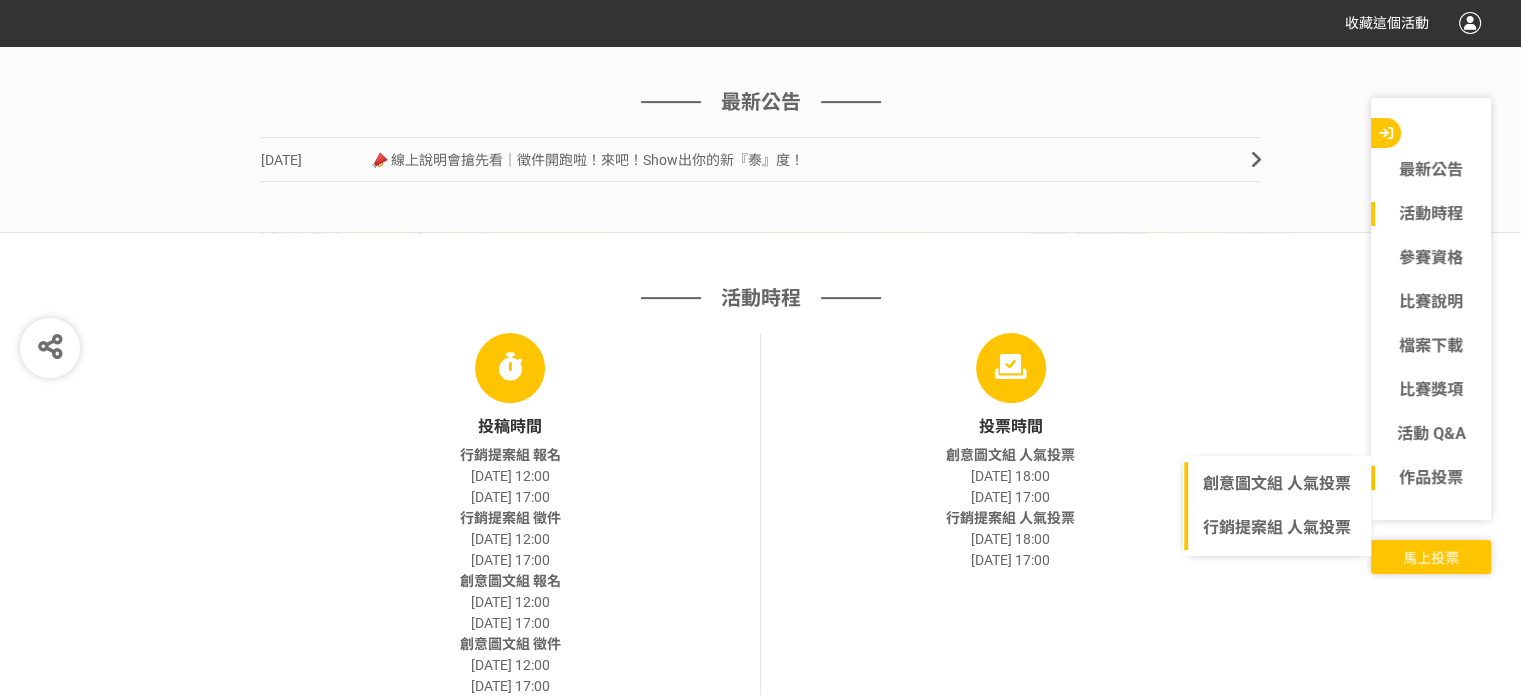 click on "作品投票" at bounding box center [1431, 477] 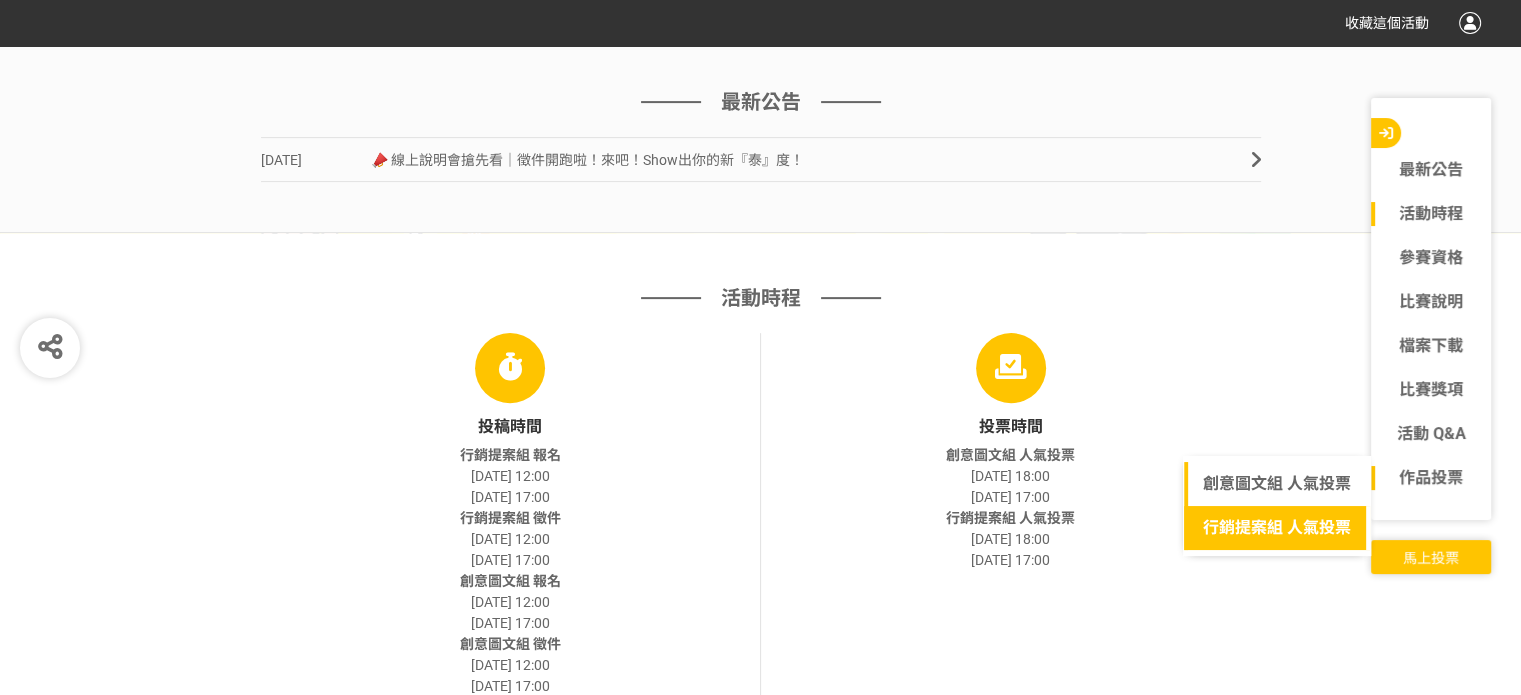click on "行銷提案組 人氣投票" 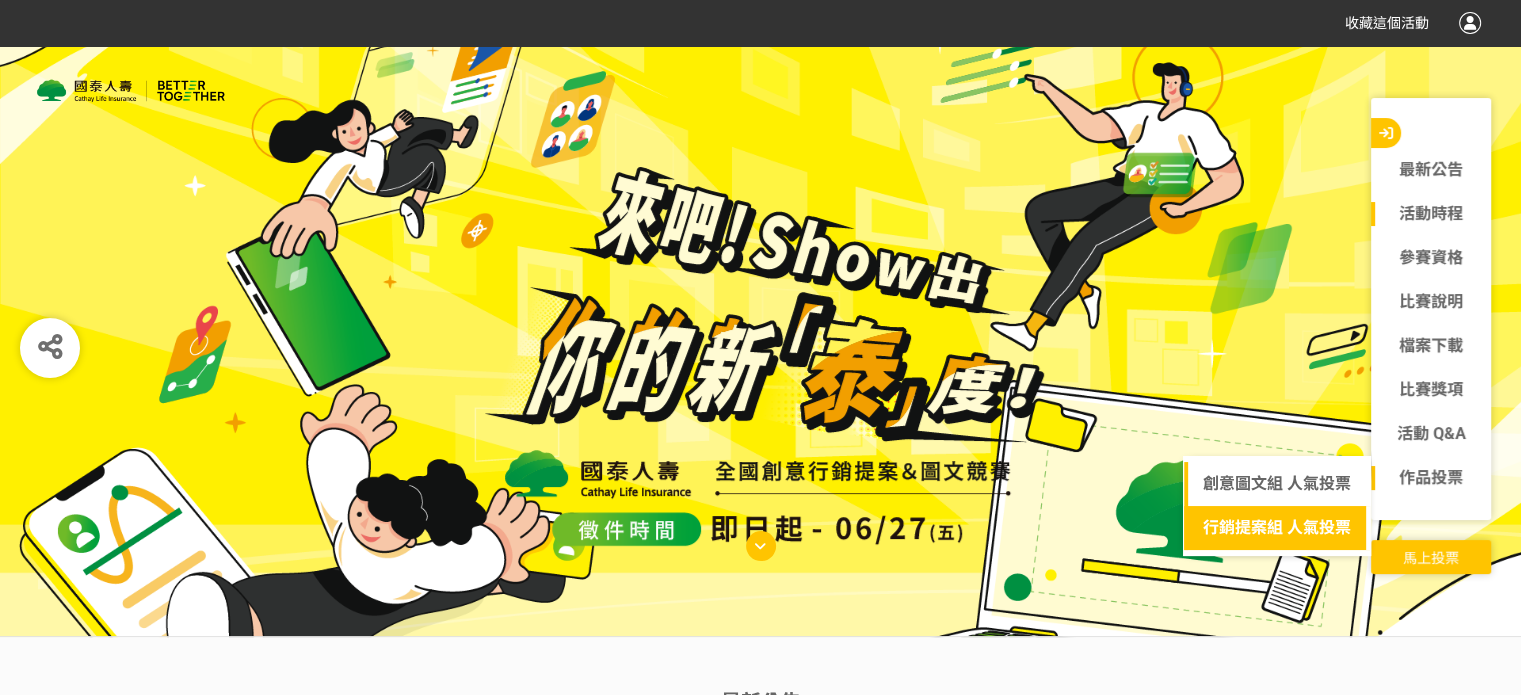 select on "13115" 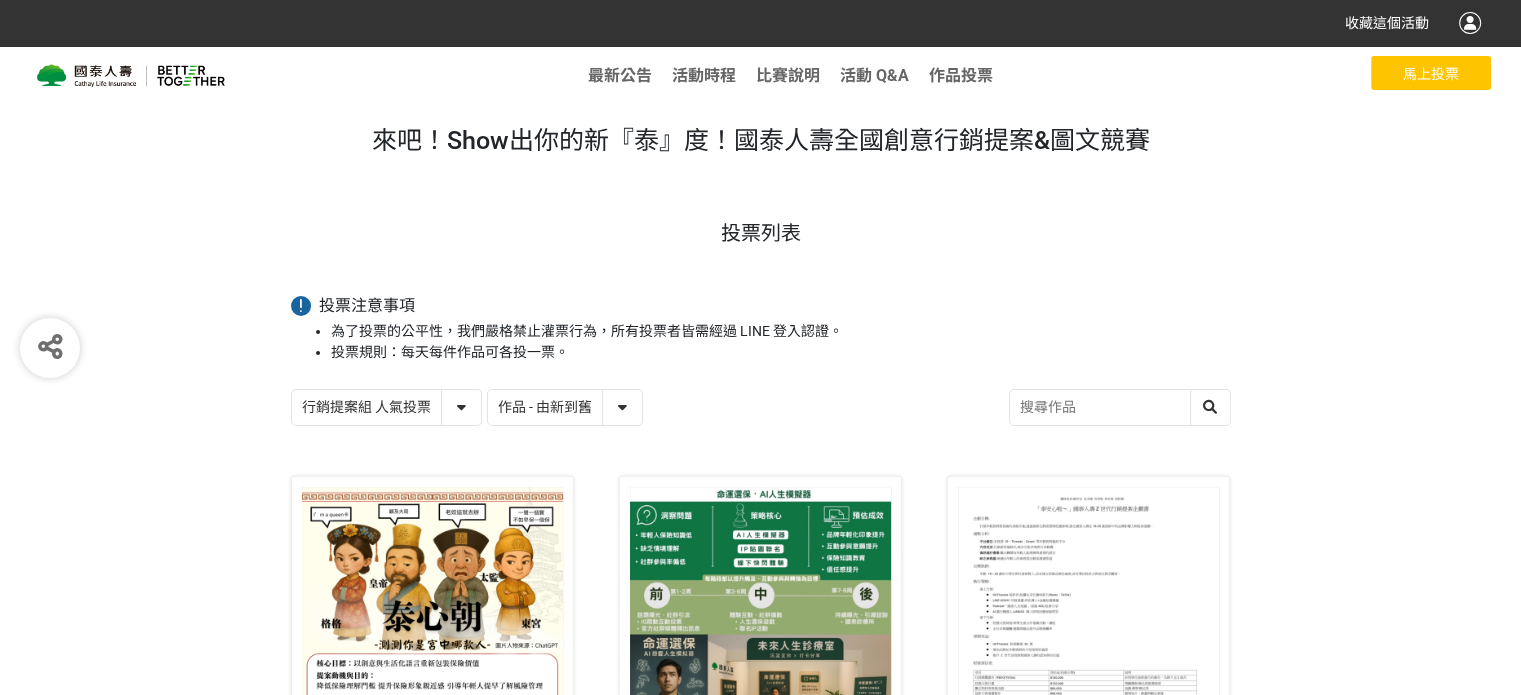 click on "作品 - 由新到舊 作品 - 由舊到新 票數 - 由多到少 票數 - 由少到多" at bounding box center [565, 407] 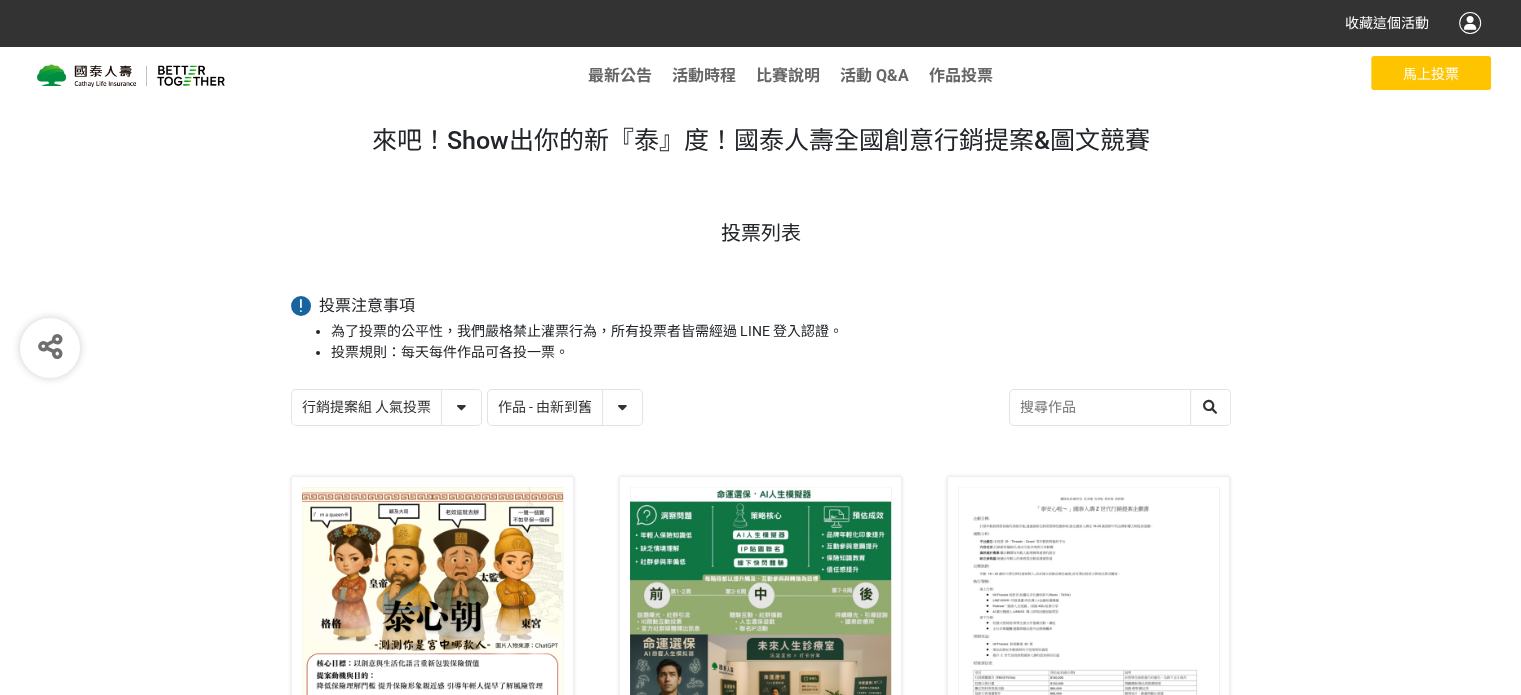 select on "vote" 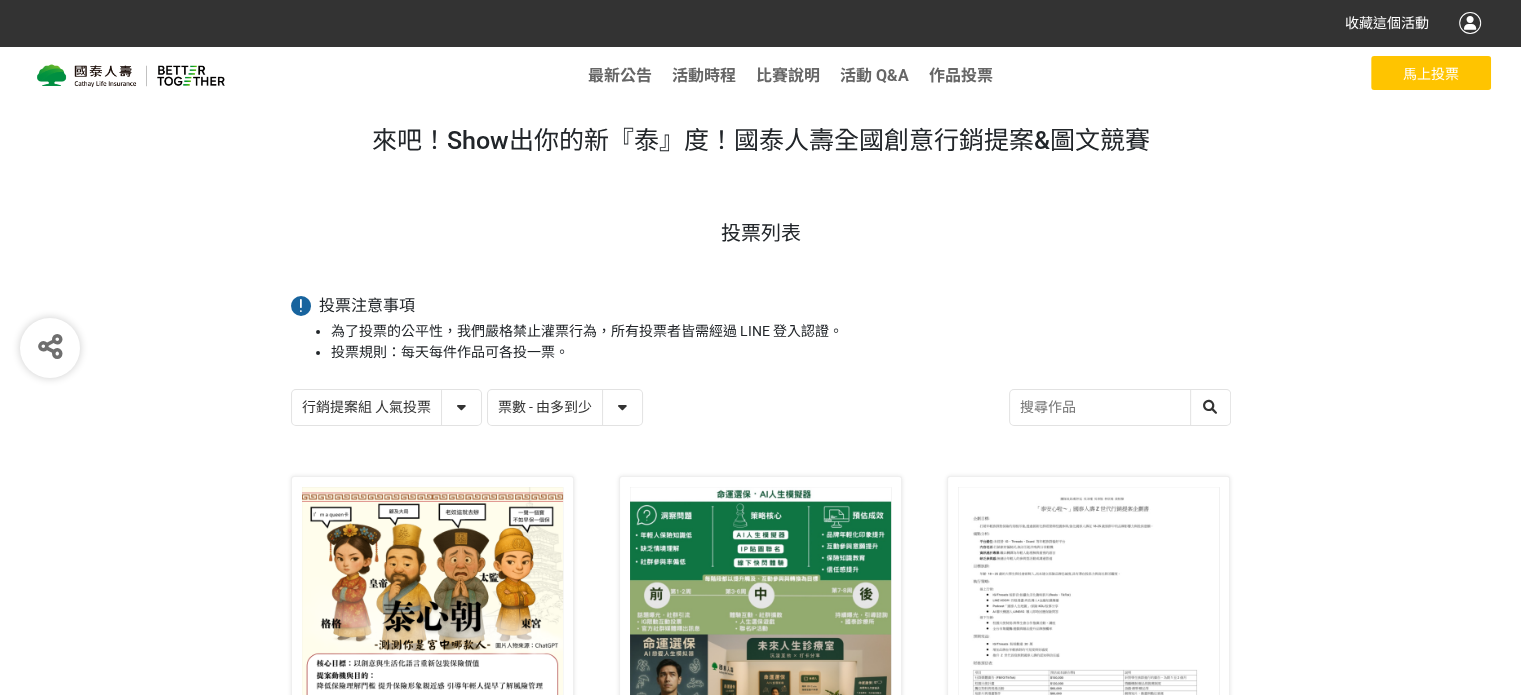 click on "作品 - 由新到舊 作品 - 由舊到新 票數 - 由多到少 票數 - 由少到多" at bounding box center (565, 407) 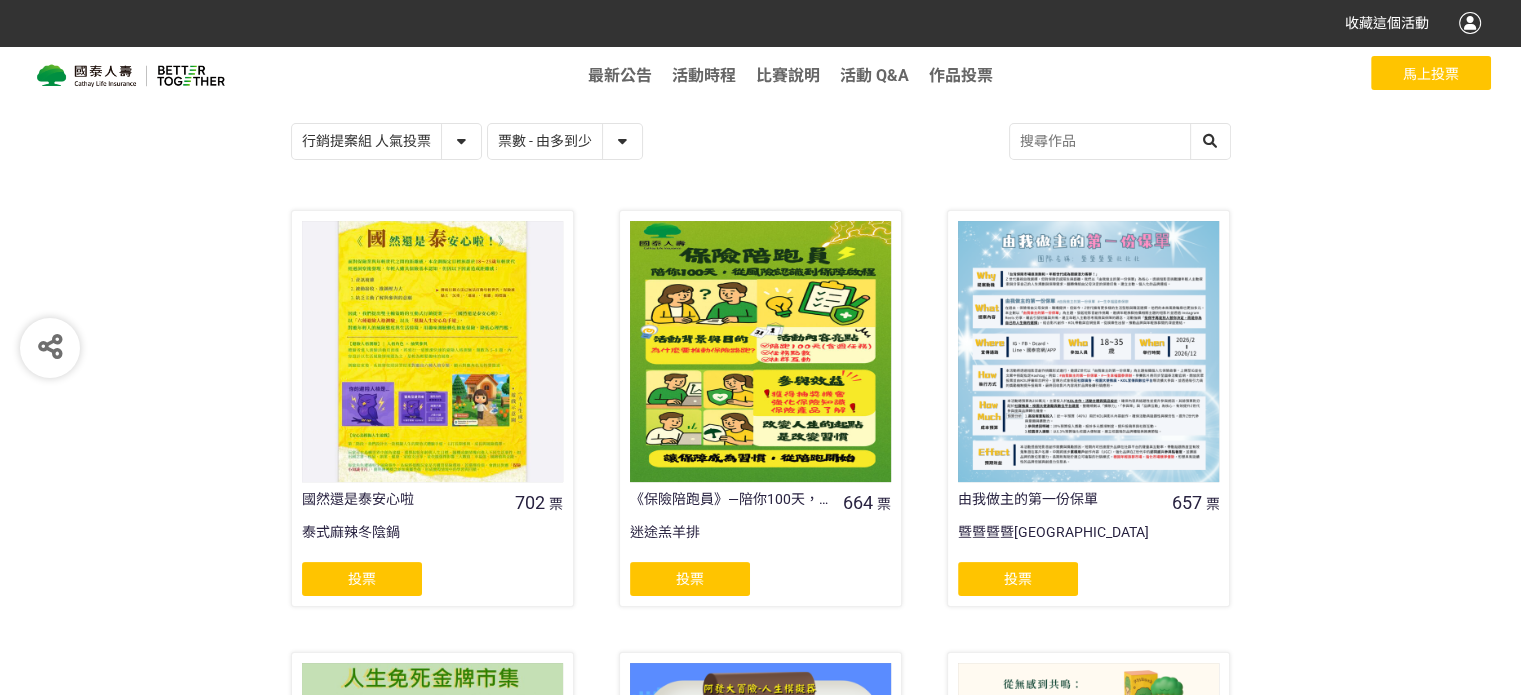 scroll, scrollTop: 300, scrollLeft: 0, axis: vertical 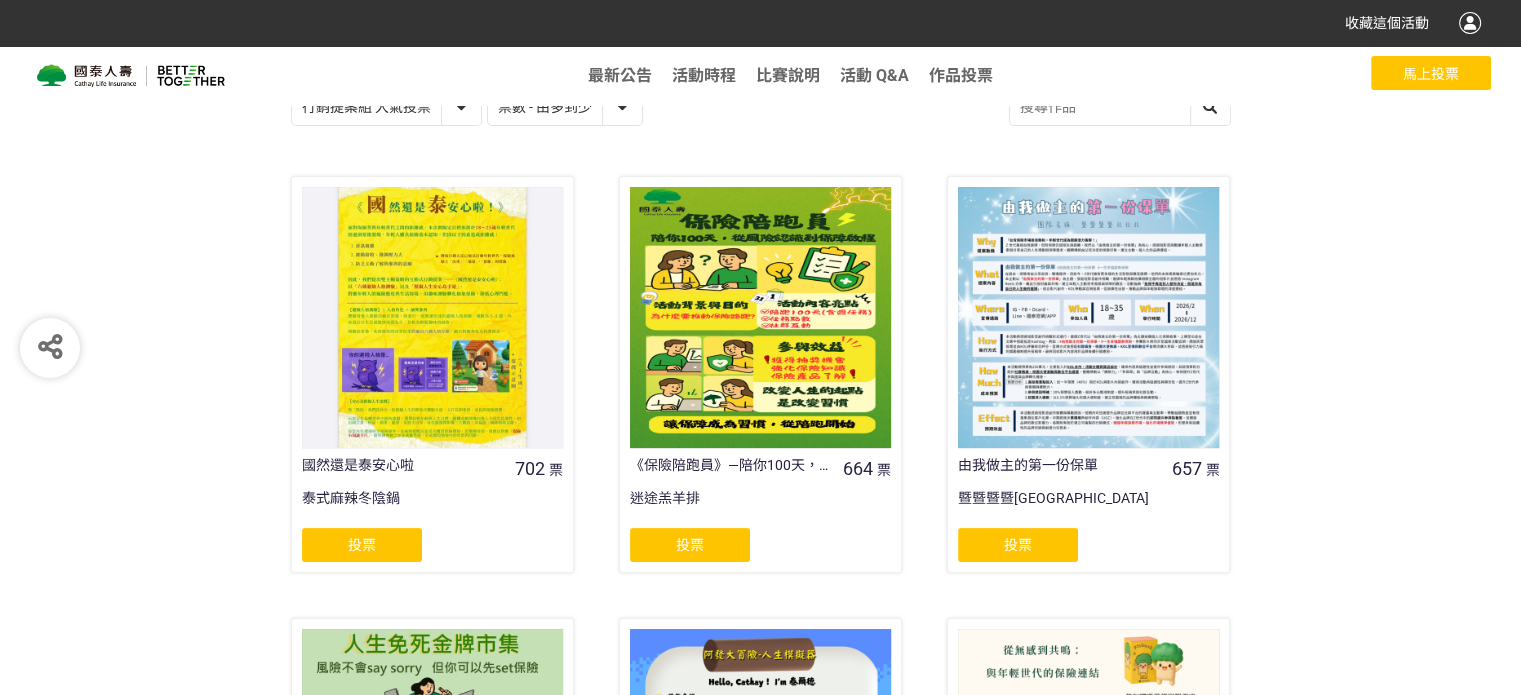 click on "投票" 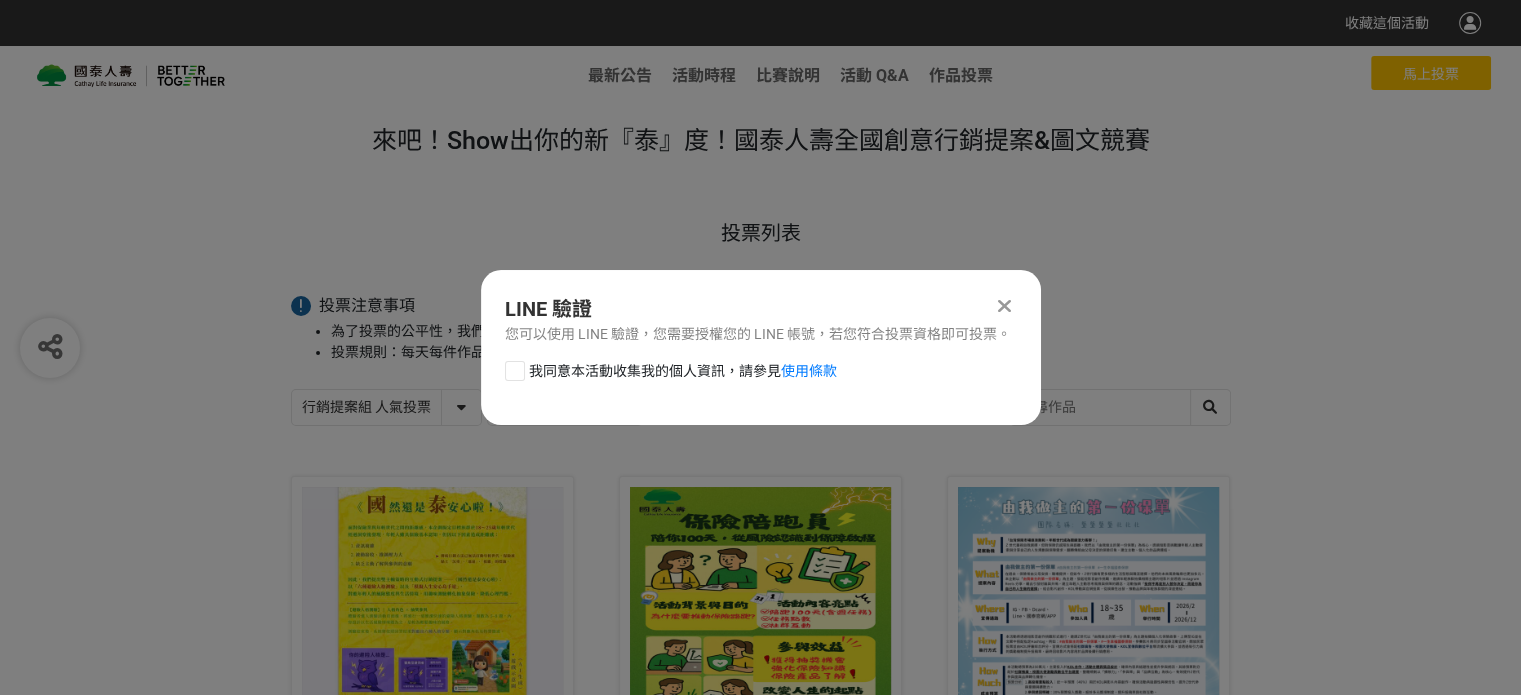 scroll, scrollTop: 0, scrollLeft: 0, axis: both 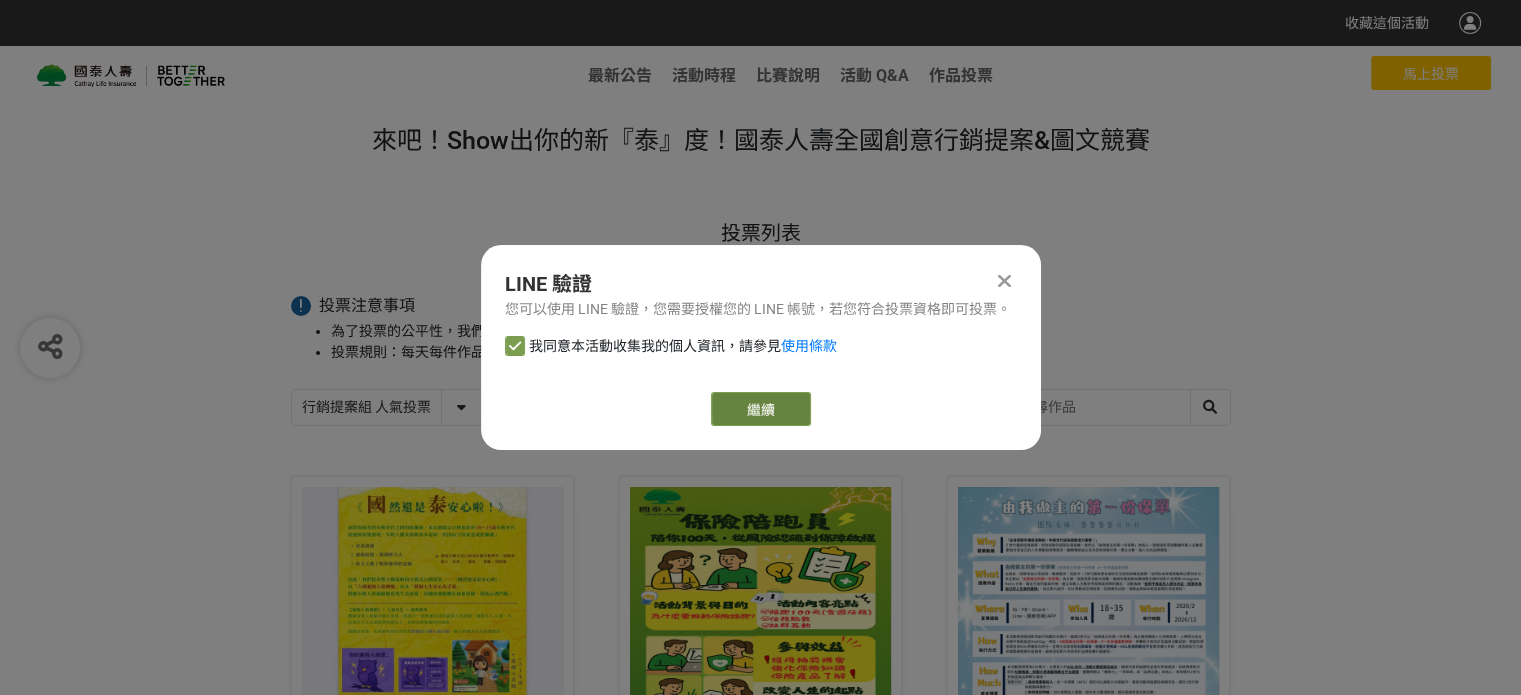 click on "繼續" at bounding box center (761, 409) 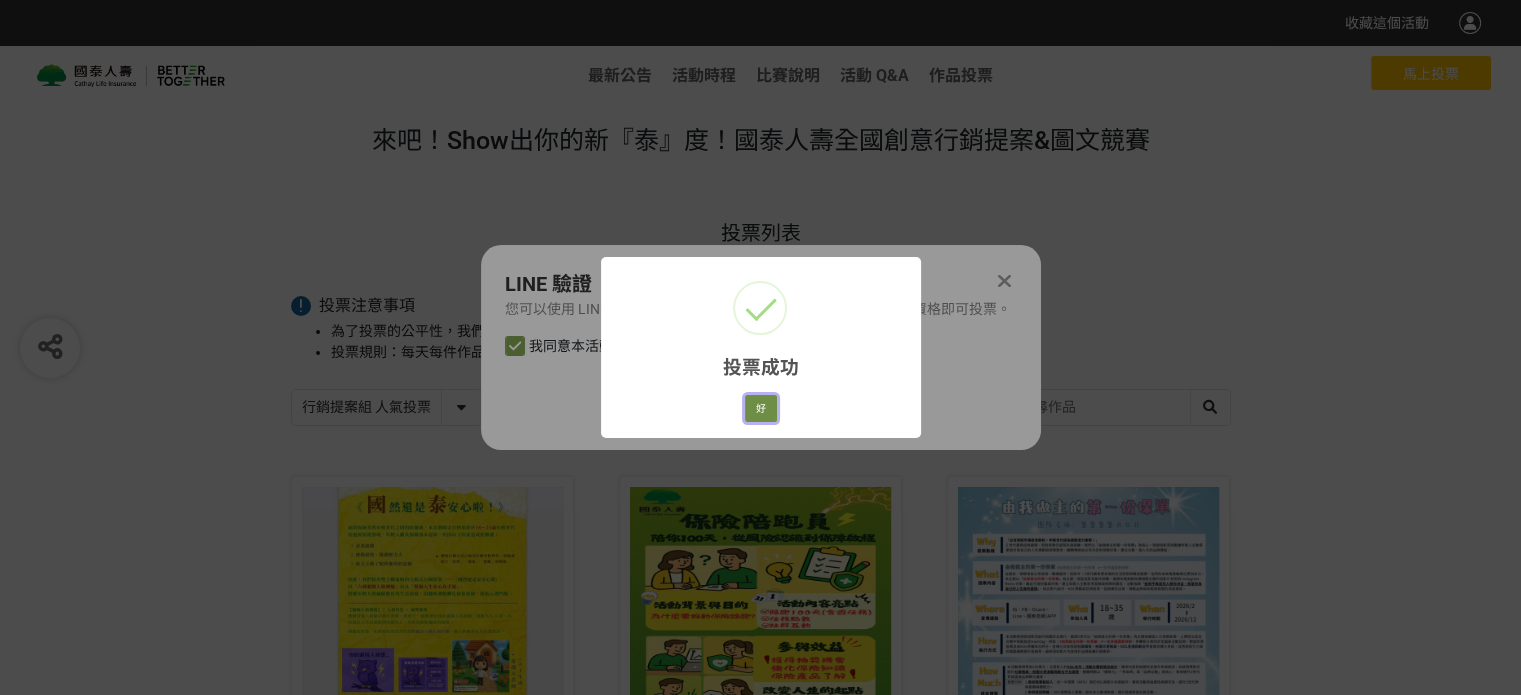click on "好" at bounding box center (761, 409) 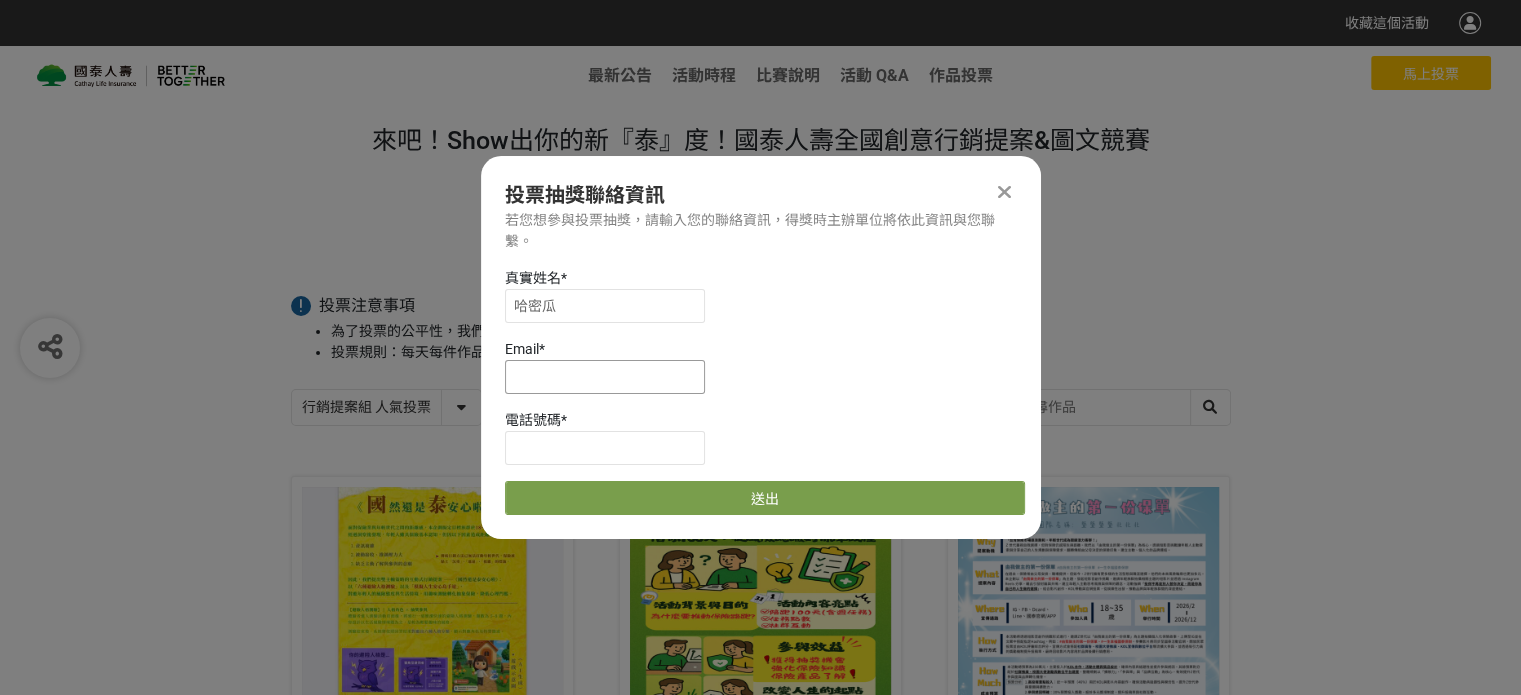click at bounding box center (605, 377) 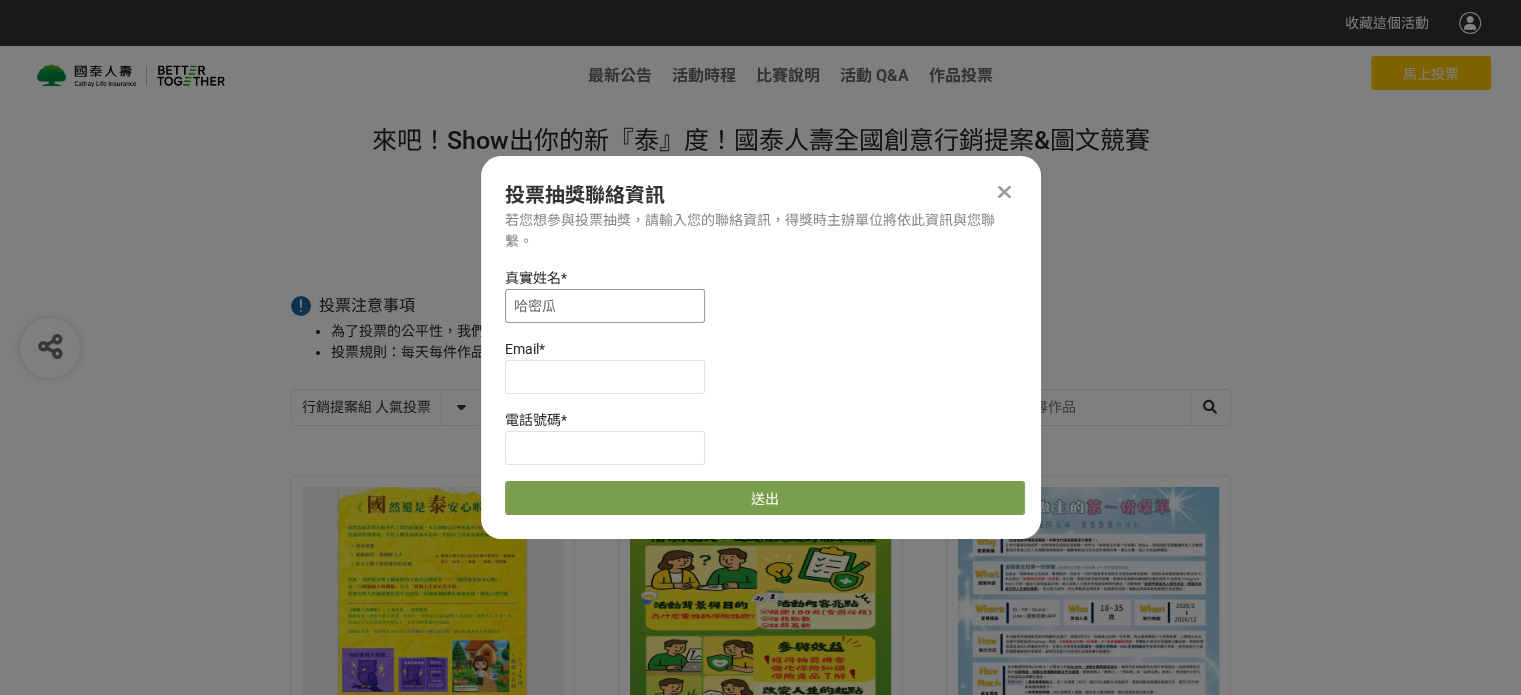 click on "哈密瓜" at bounding box center (605, 306) 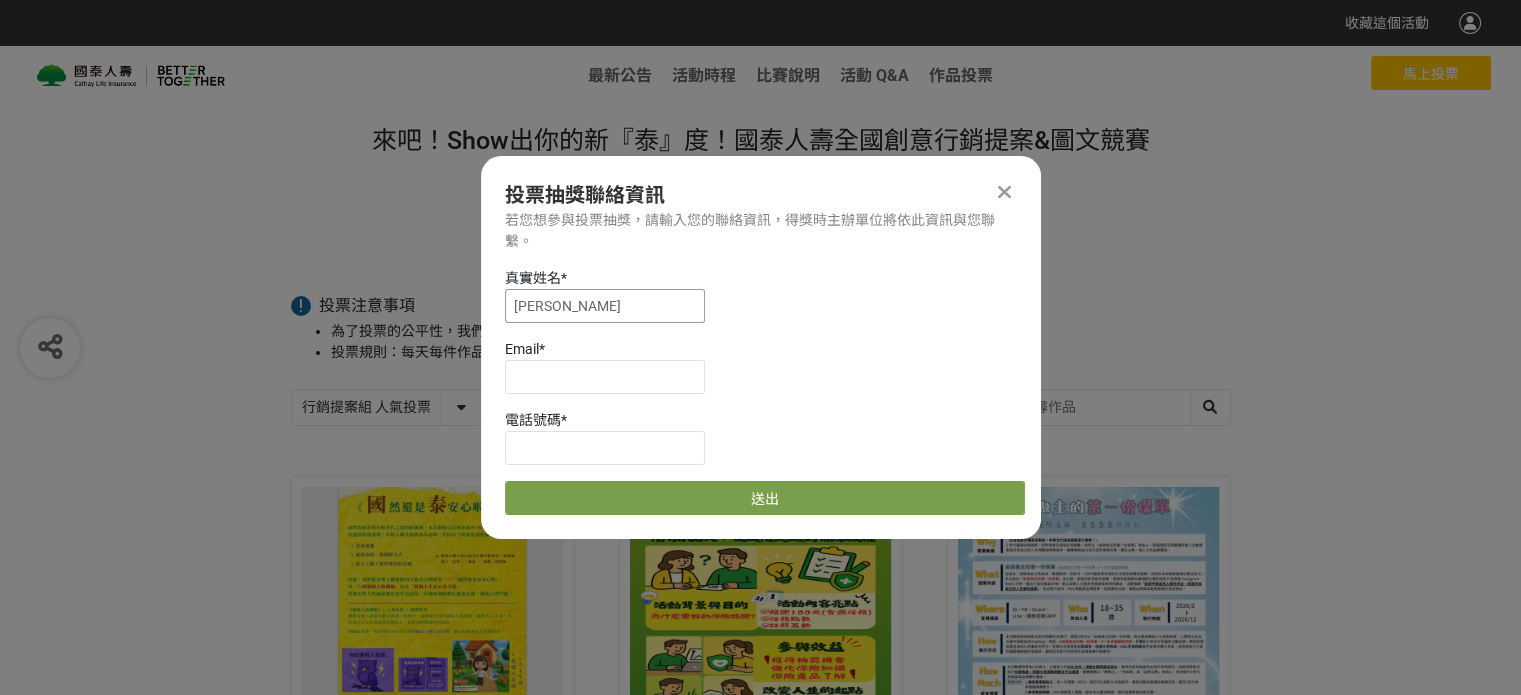 type on "[PERSON_NAME]" 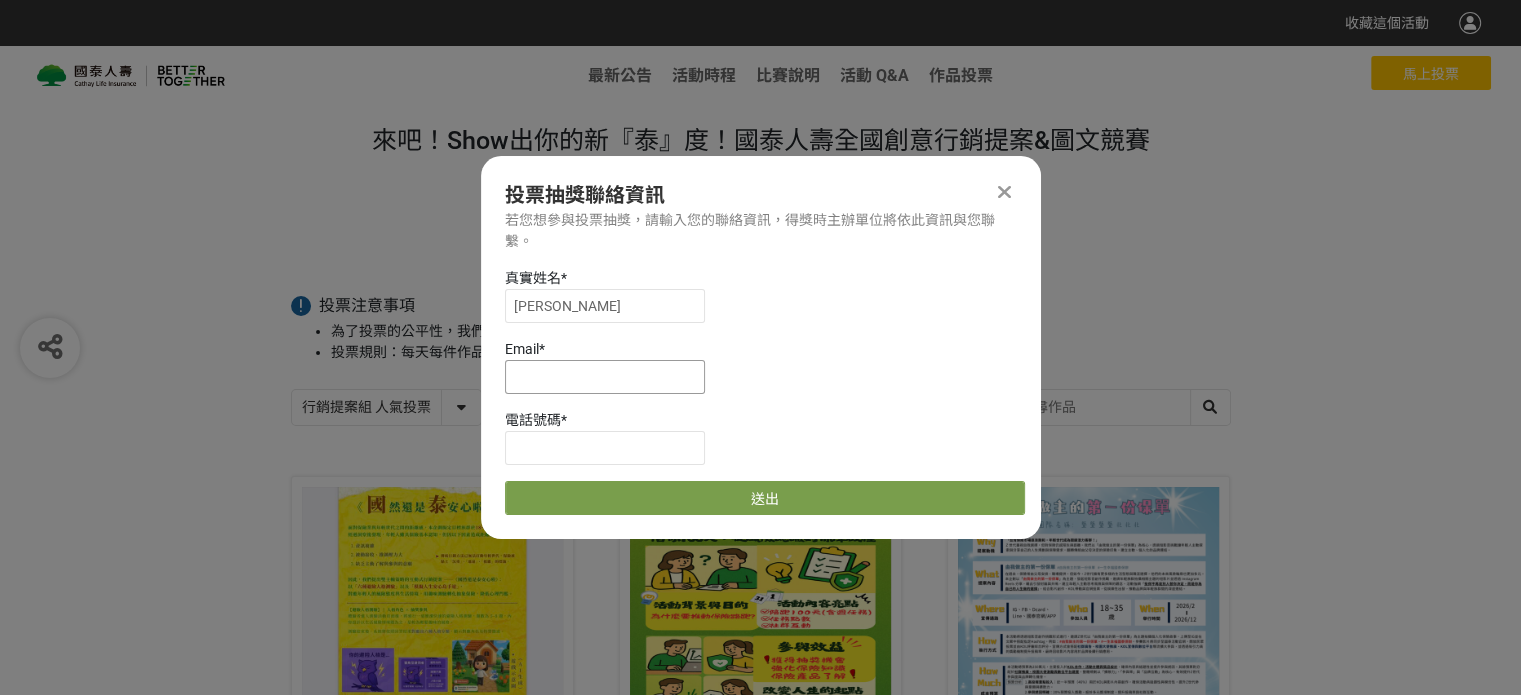 click at bounding box center (605, 377) 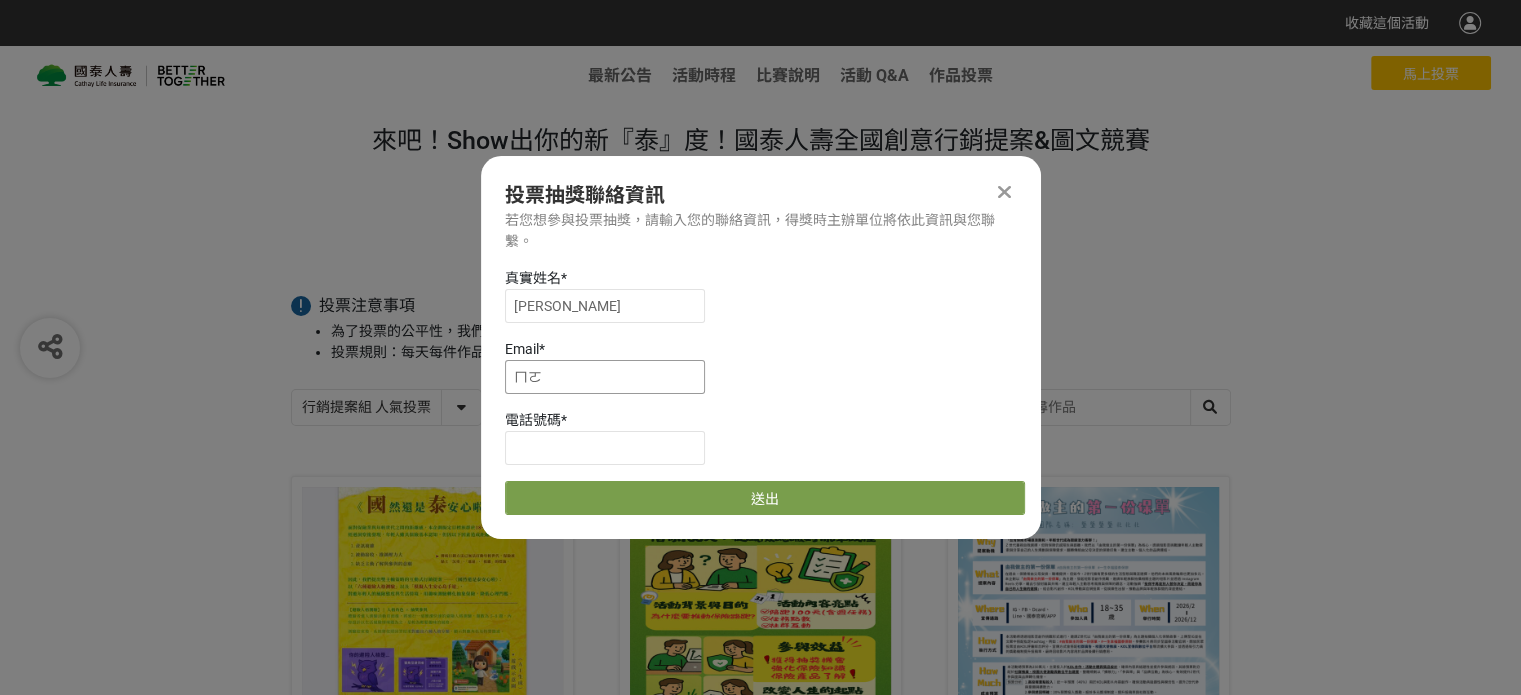 type on "ㄇㄩㄛ" 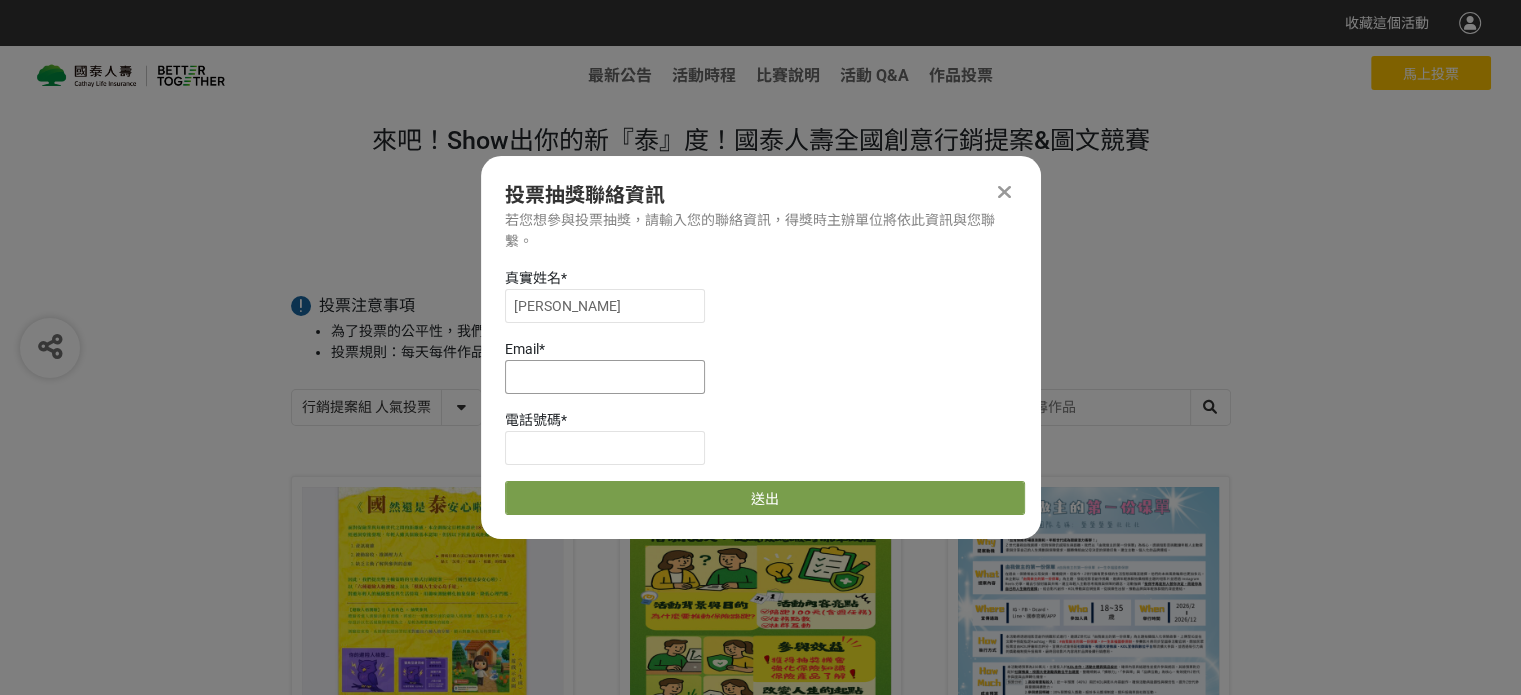 paste on "[EMAIL_ADDRESS][DOMAIN_NAME]" 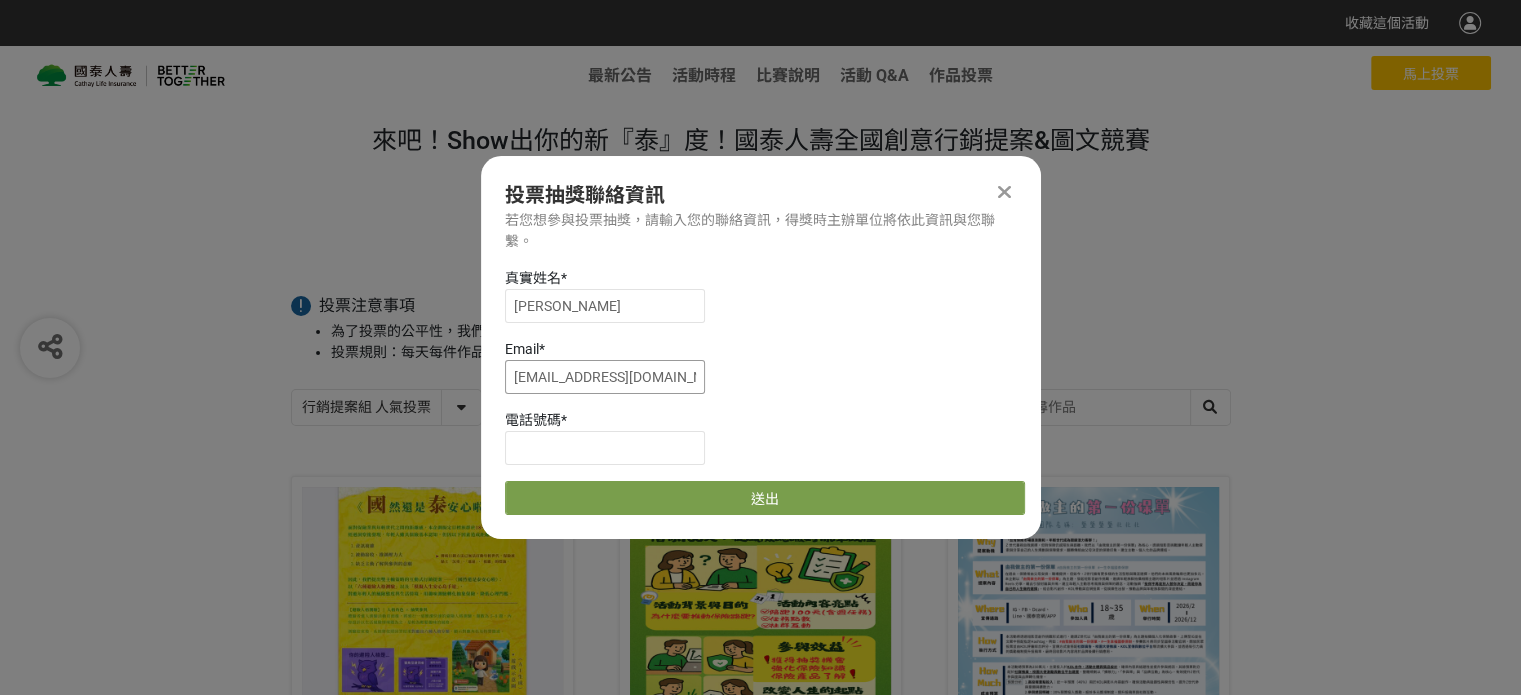 scroll, scrollTop: 0, scrollLeft: 16, axis: horizontal 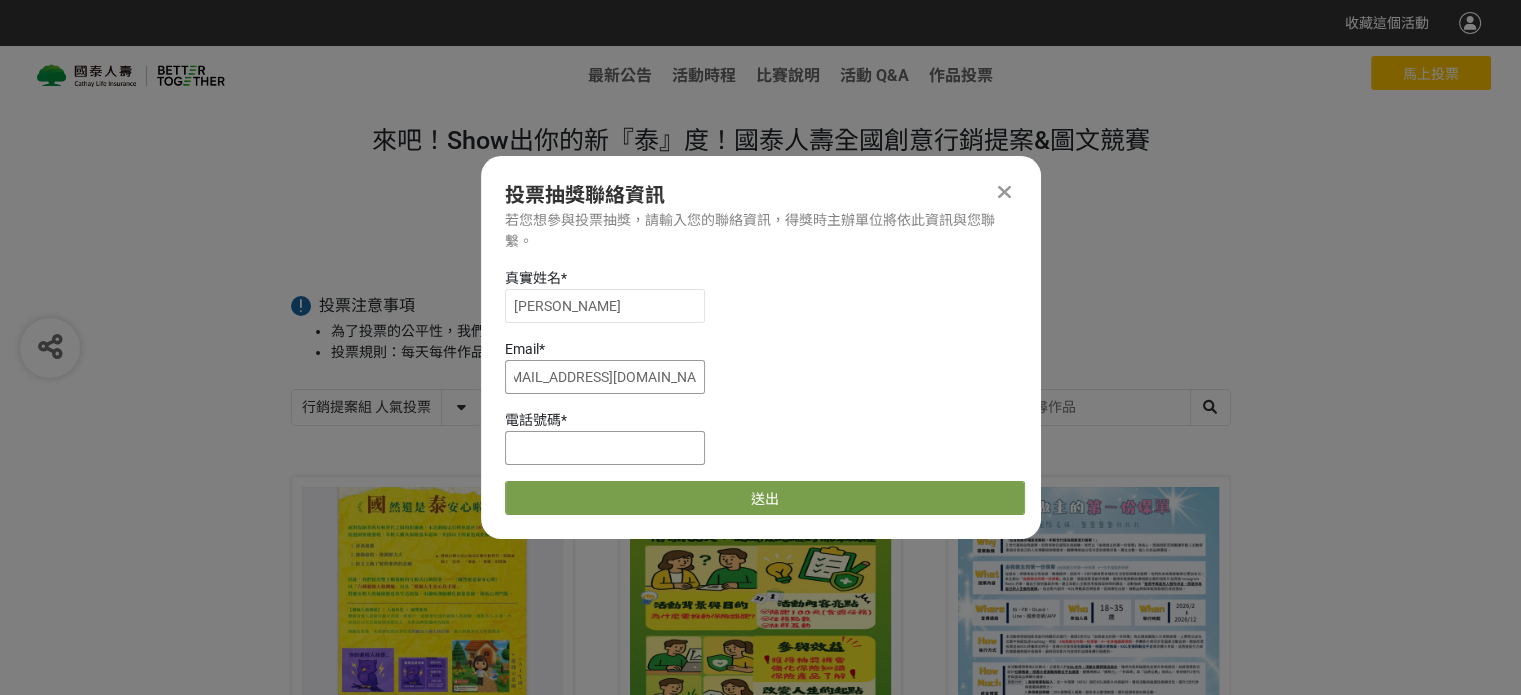 type on "[EMAIL_ADDRESS][DOMAIN_NAME]" 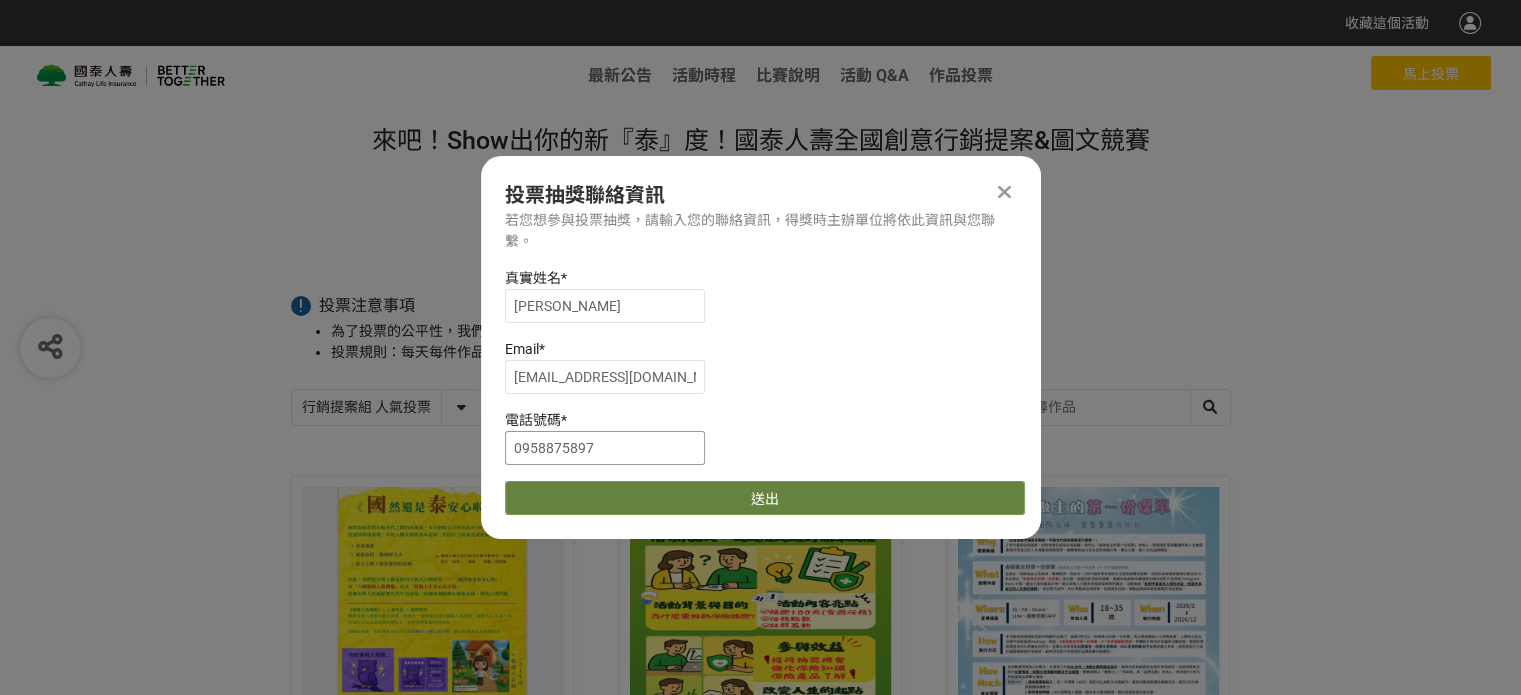 type on "0958875897" 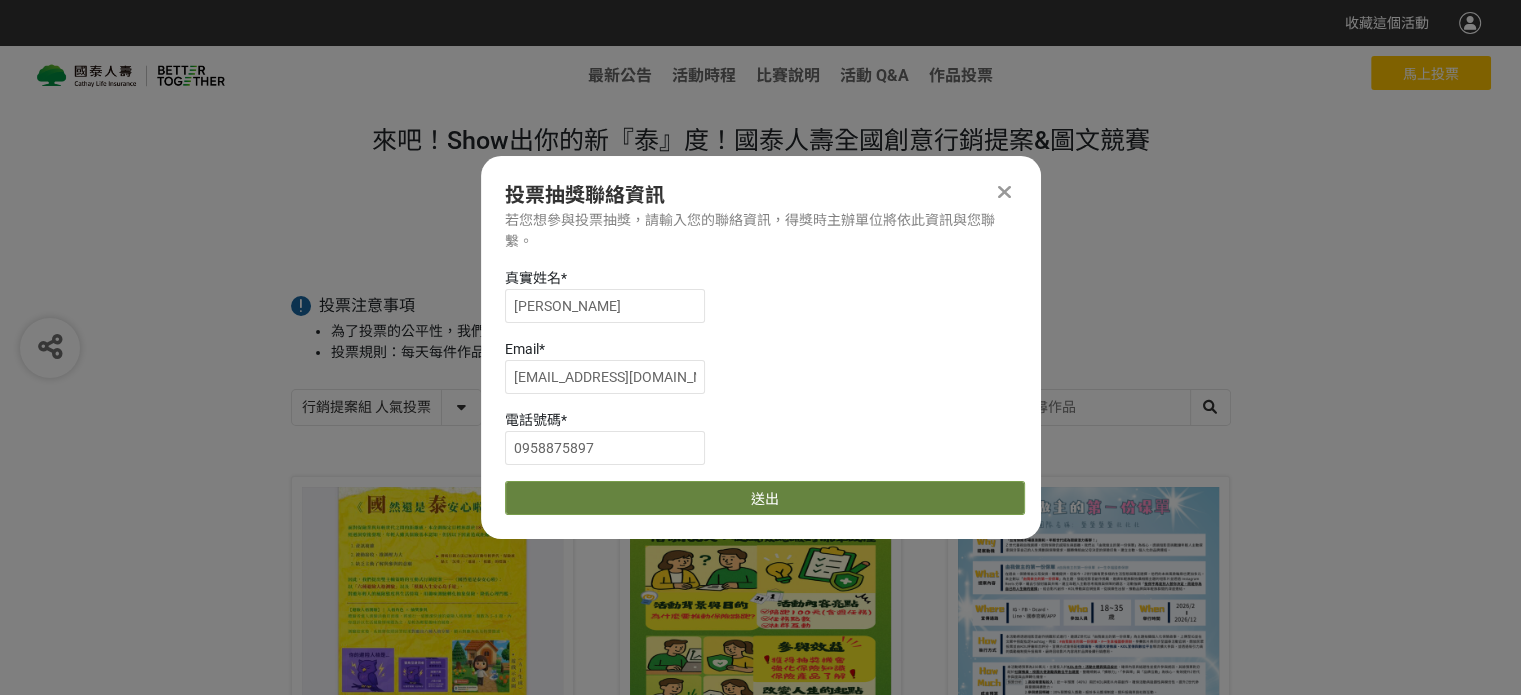 click on "送出" at bounding box center (765, 498) 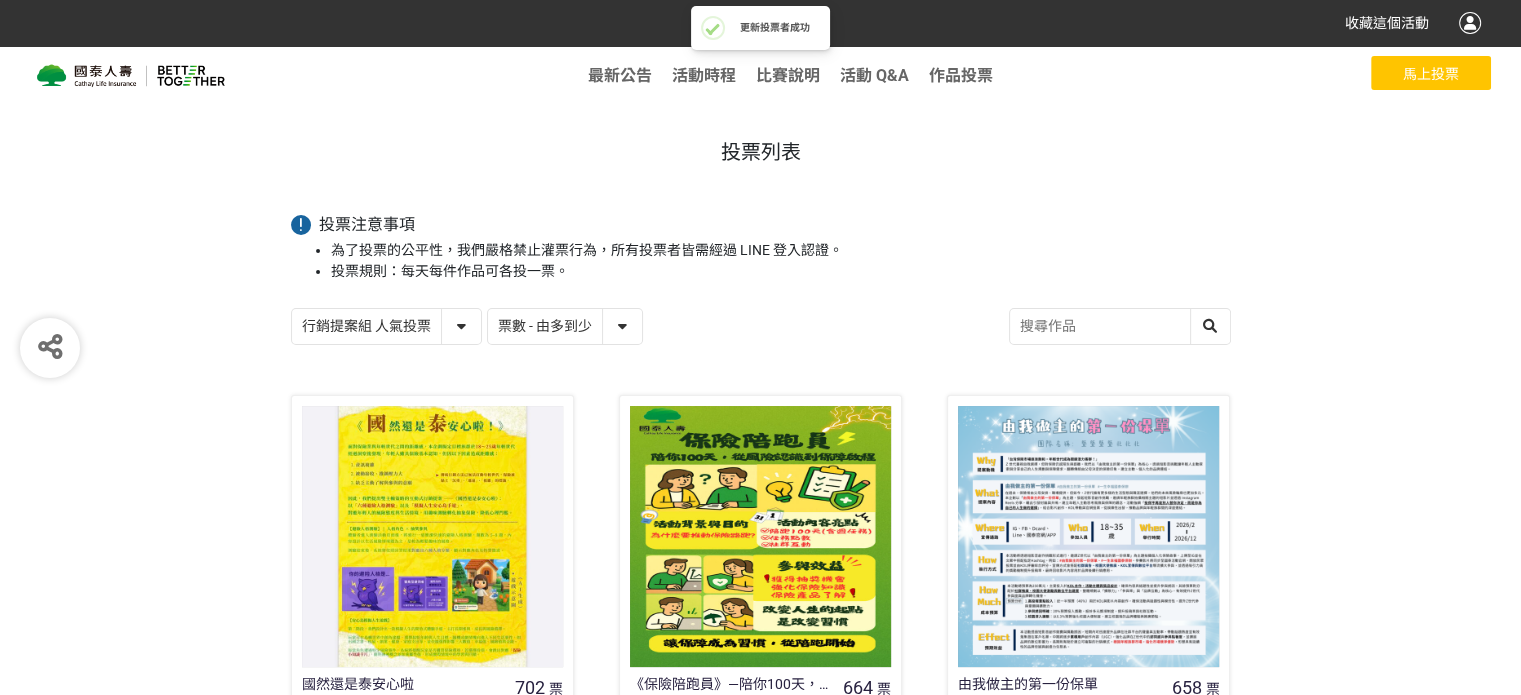 scroll, scrollTop: 300, scrollLeft: 0, axis: vertical 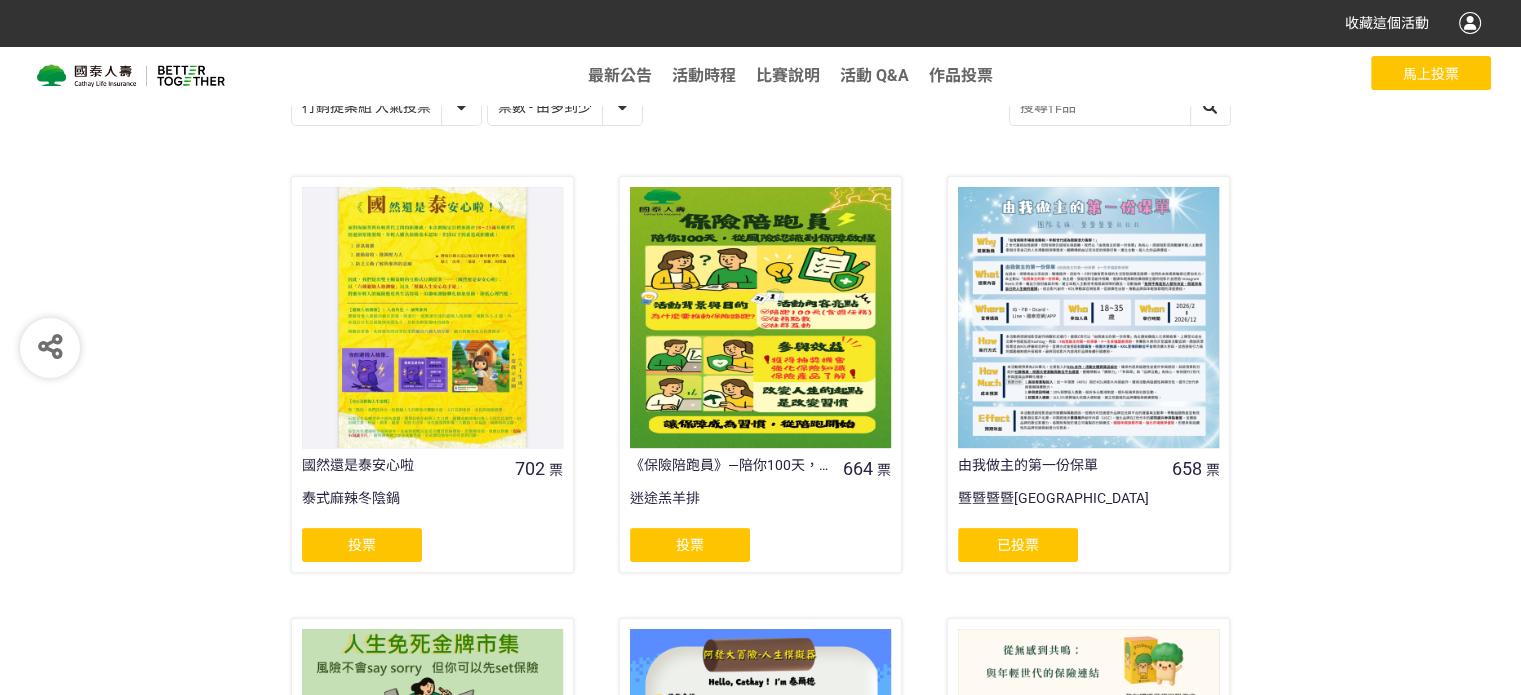 click on "已投票" at bounding box center [1018, 545] 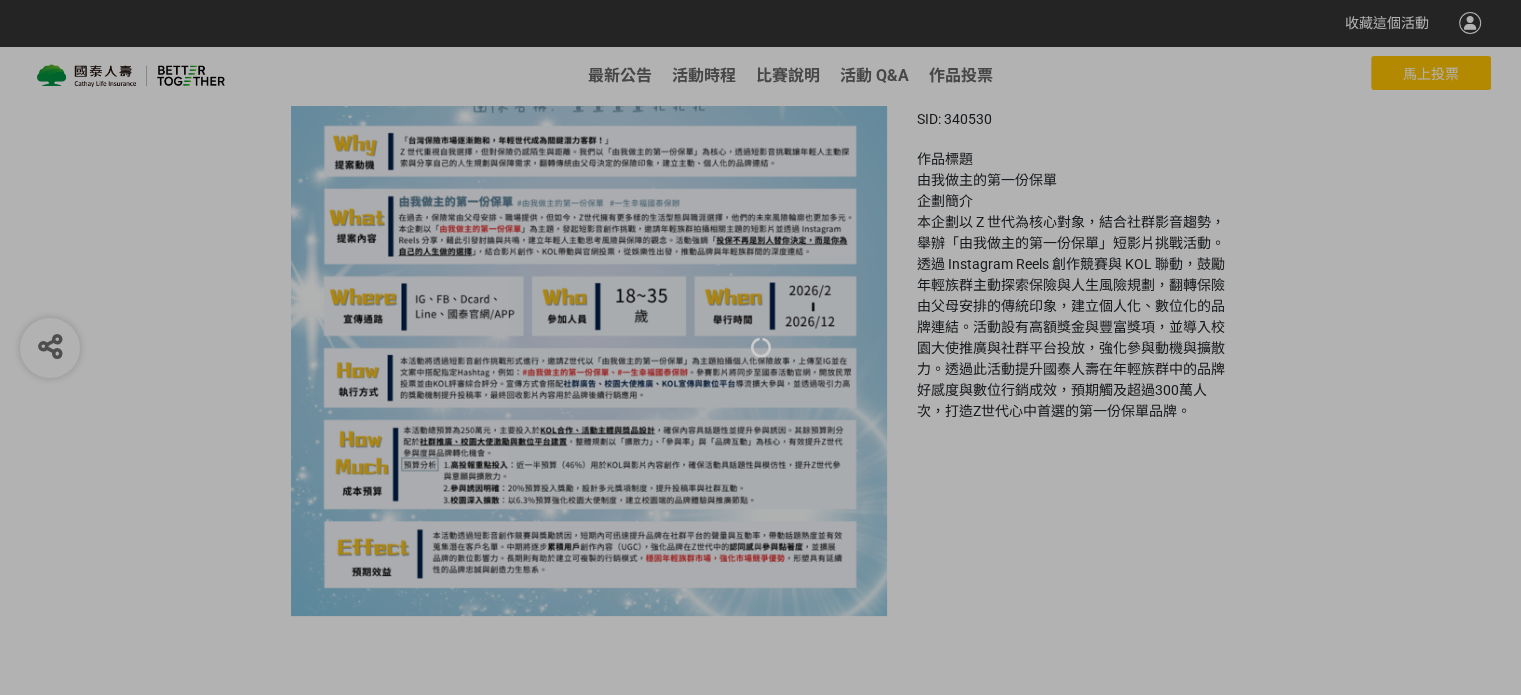 scroll, scrollTop: 0, scrollLeft: 0, axis: both 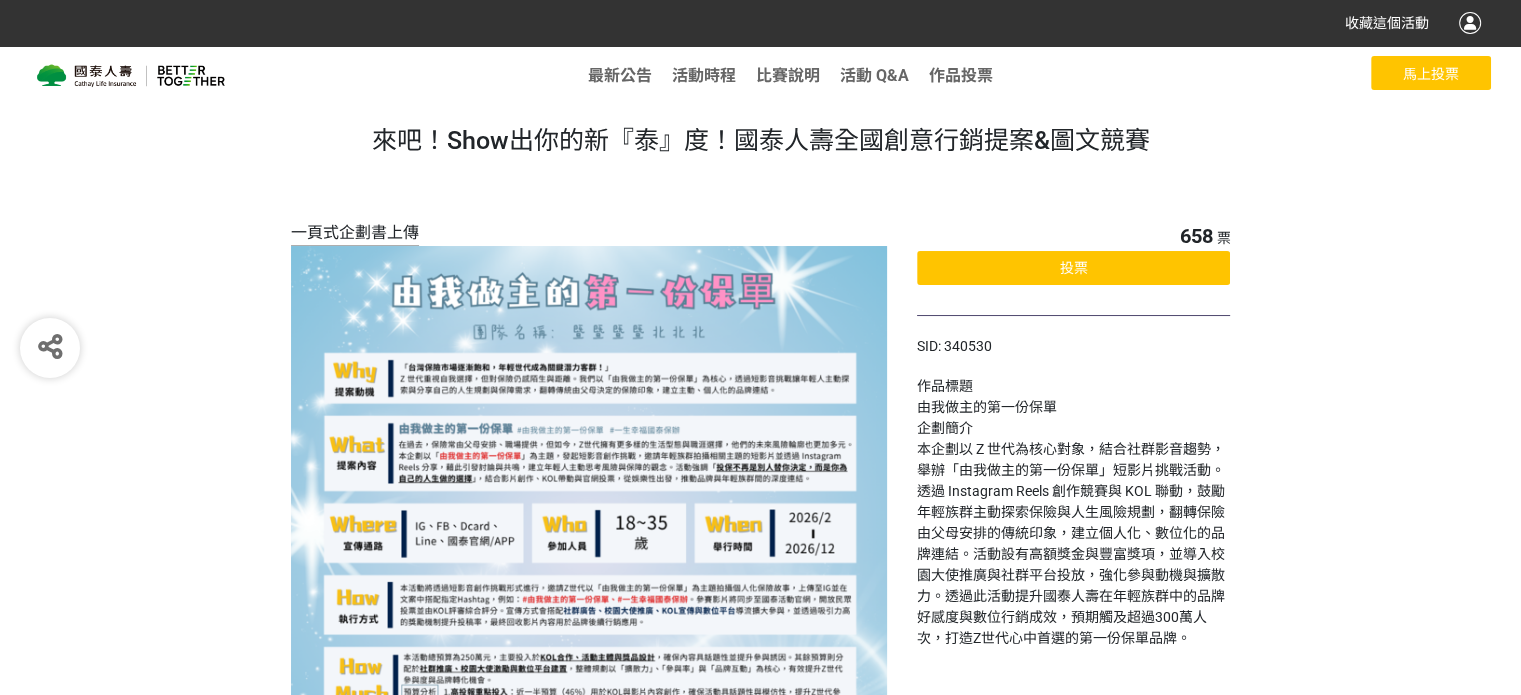 select on "13115" 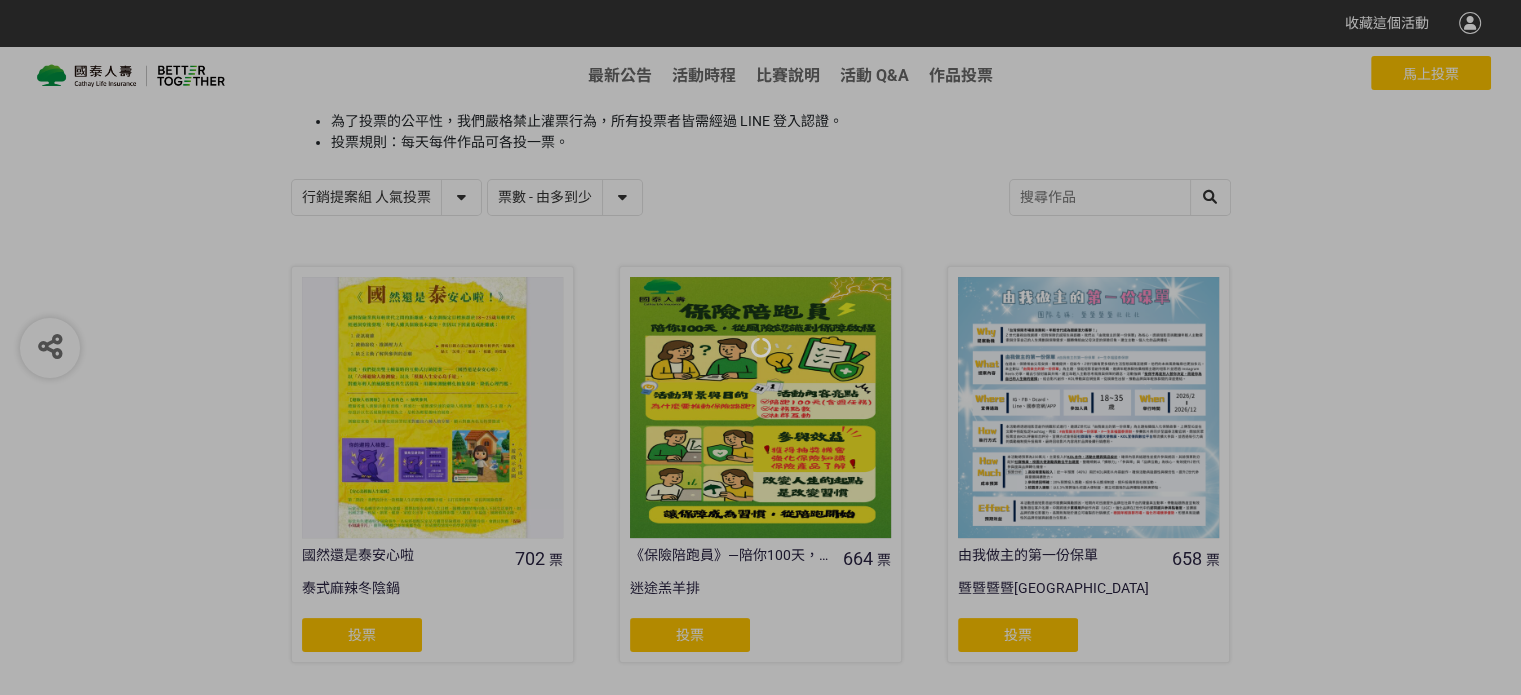 scroll, scrollTop: 300, scrollLeft: 0, axis: vertical 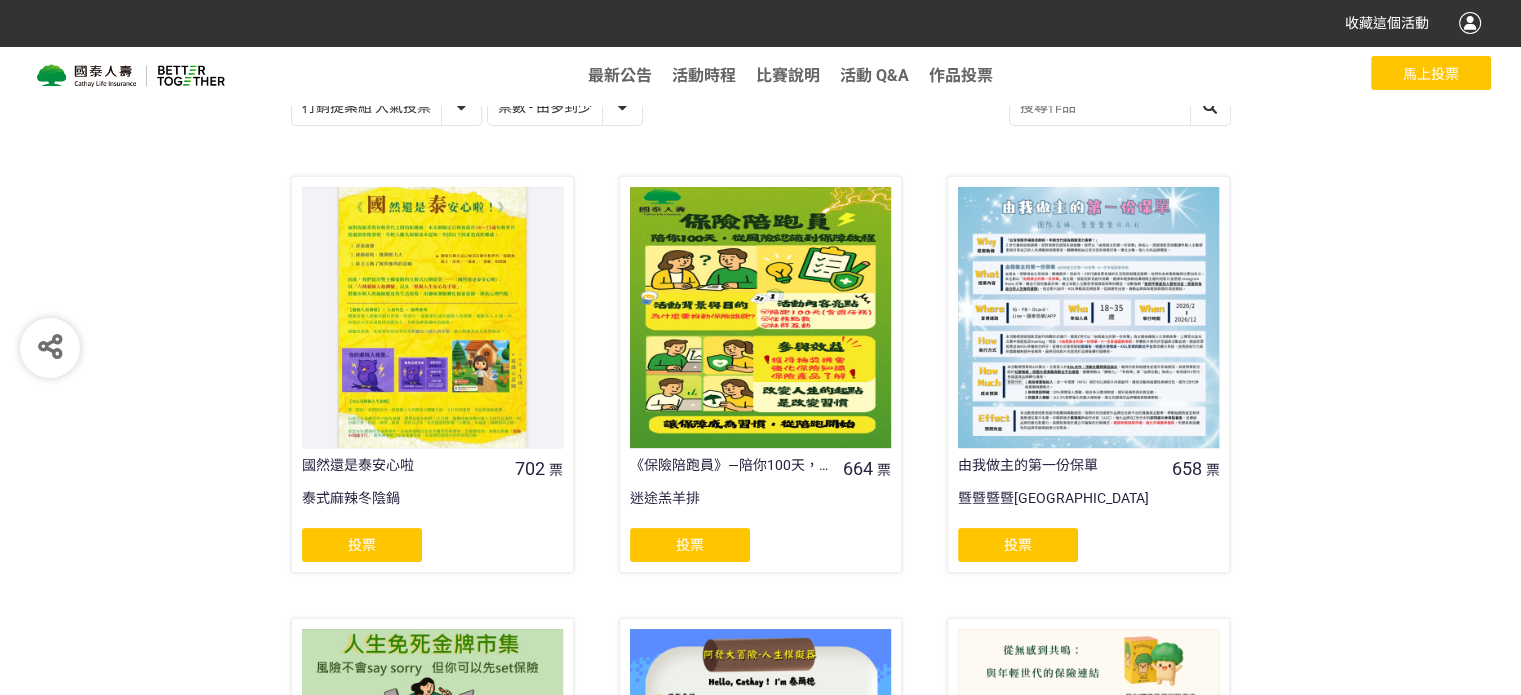 click on "投票" 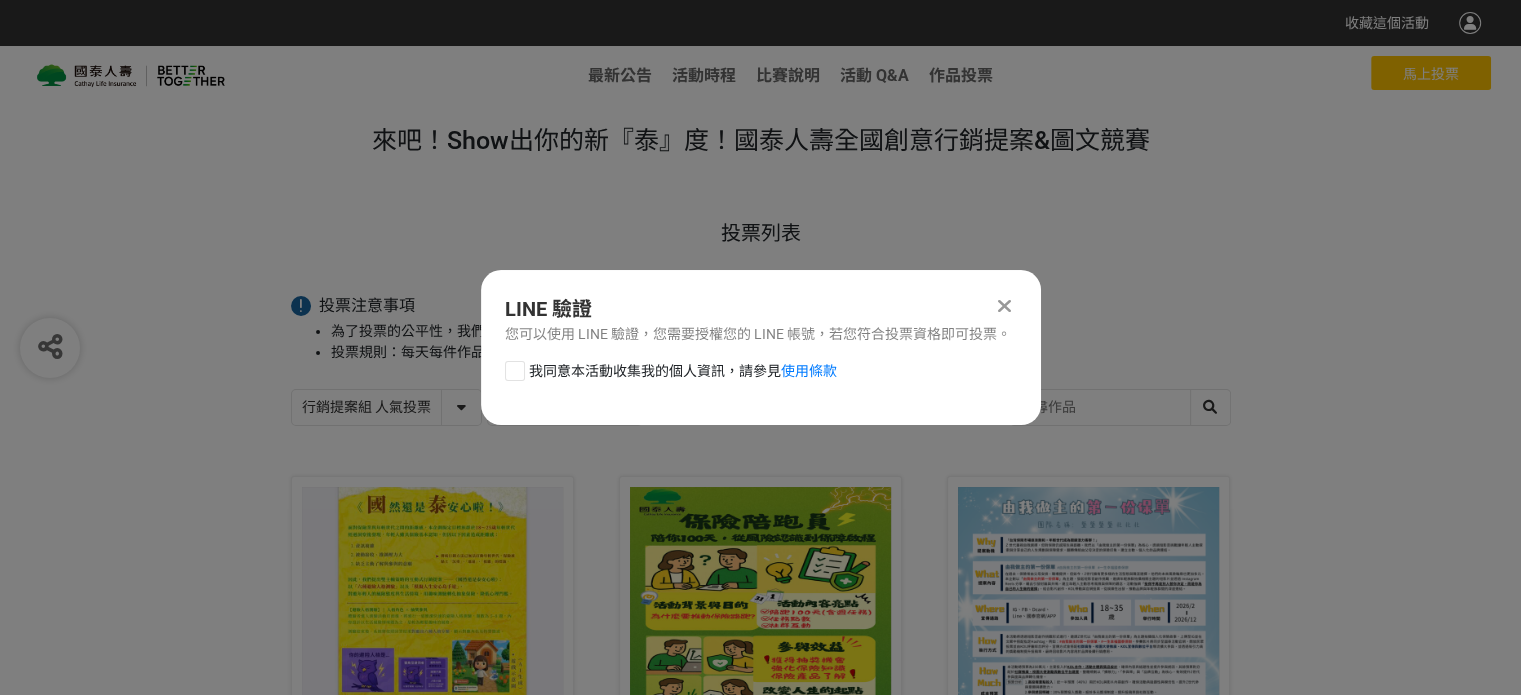 scroll, scrollTop: 0, scrollLeft: 0, axis: both 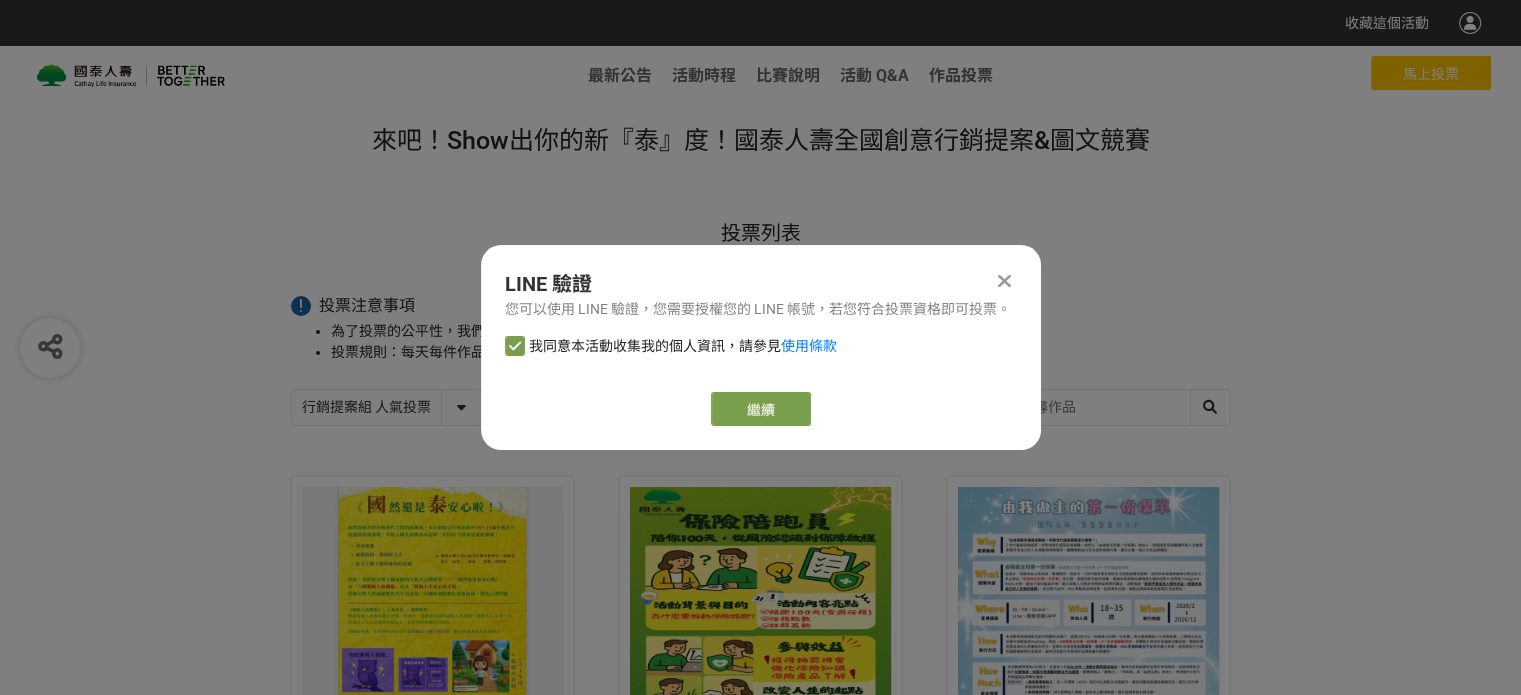 click at bounding box center [1005, 281] 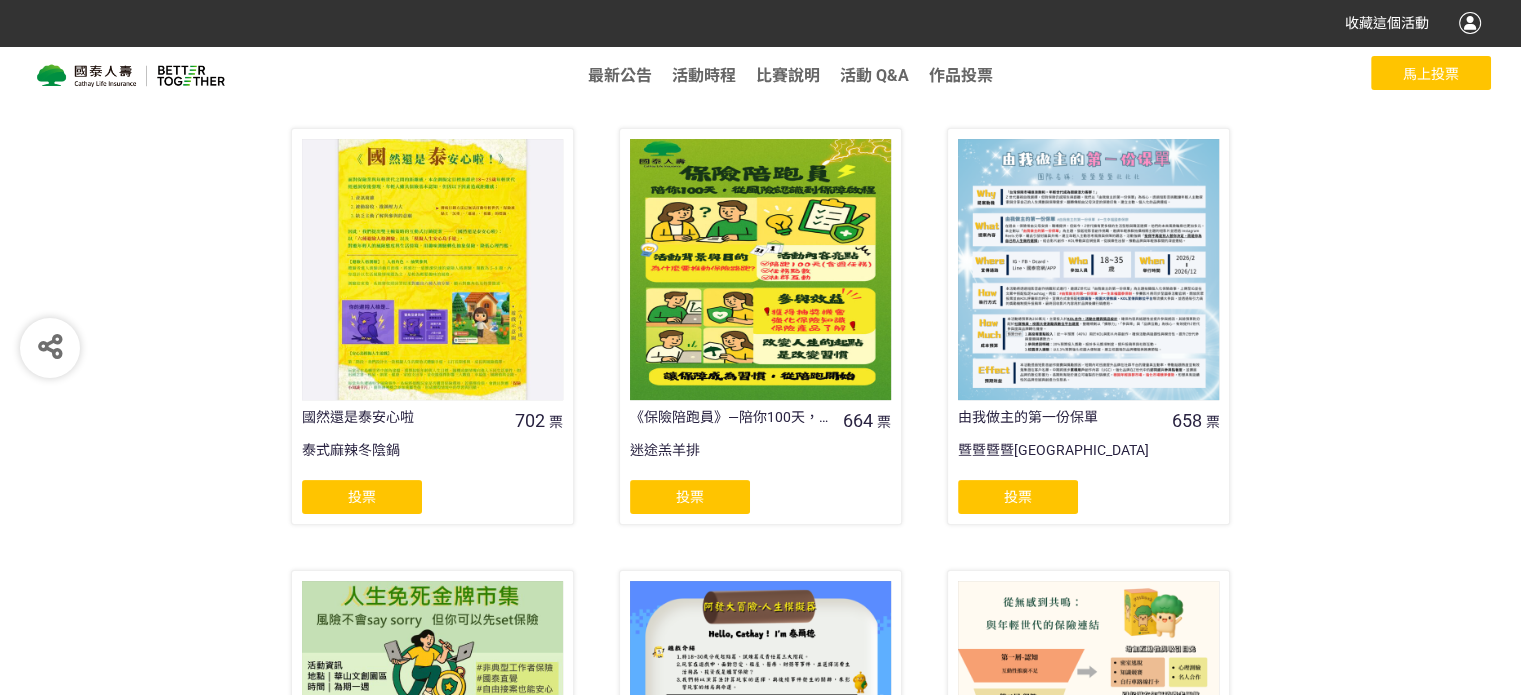 scroll, scrollTop: 291, scrollLeft: 0, axis: vertical 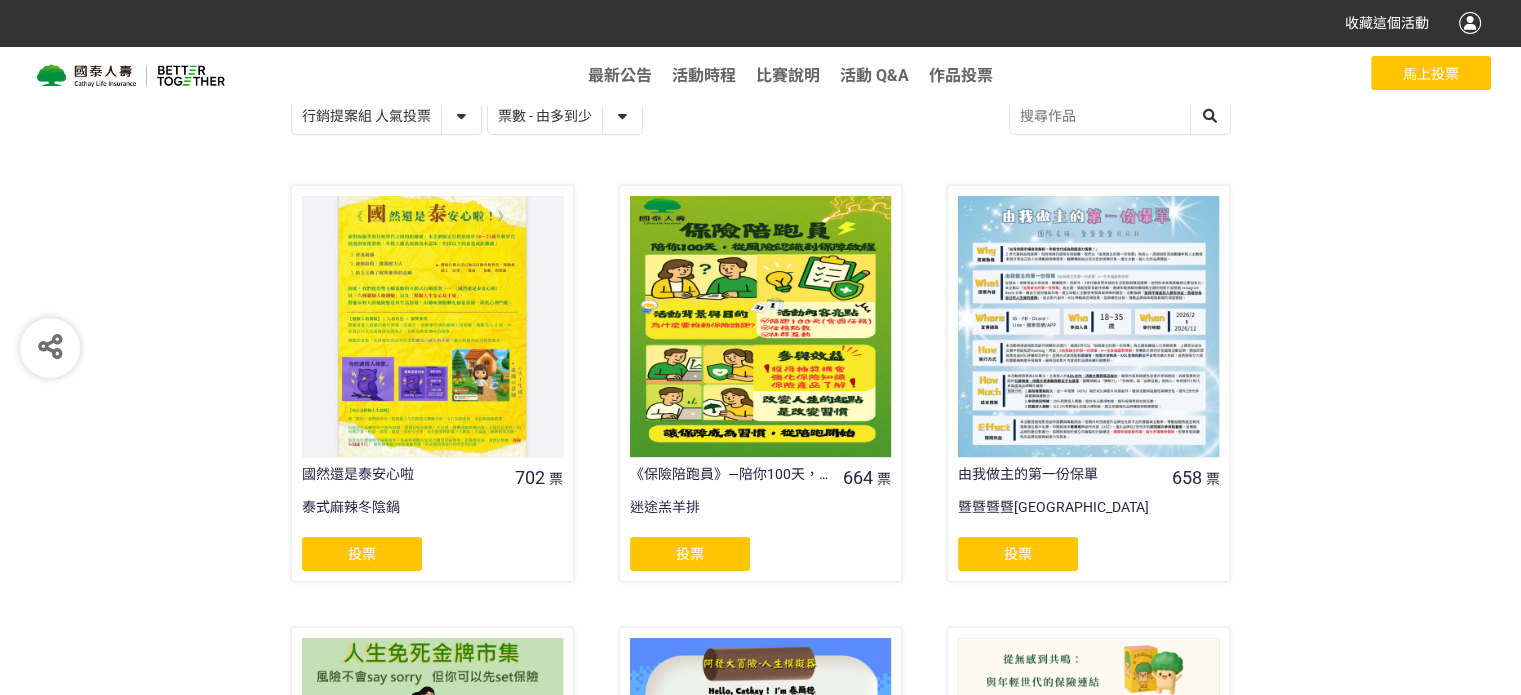 click on "投票" at bounding box center (1018, 554) 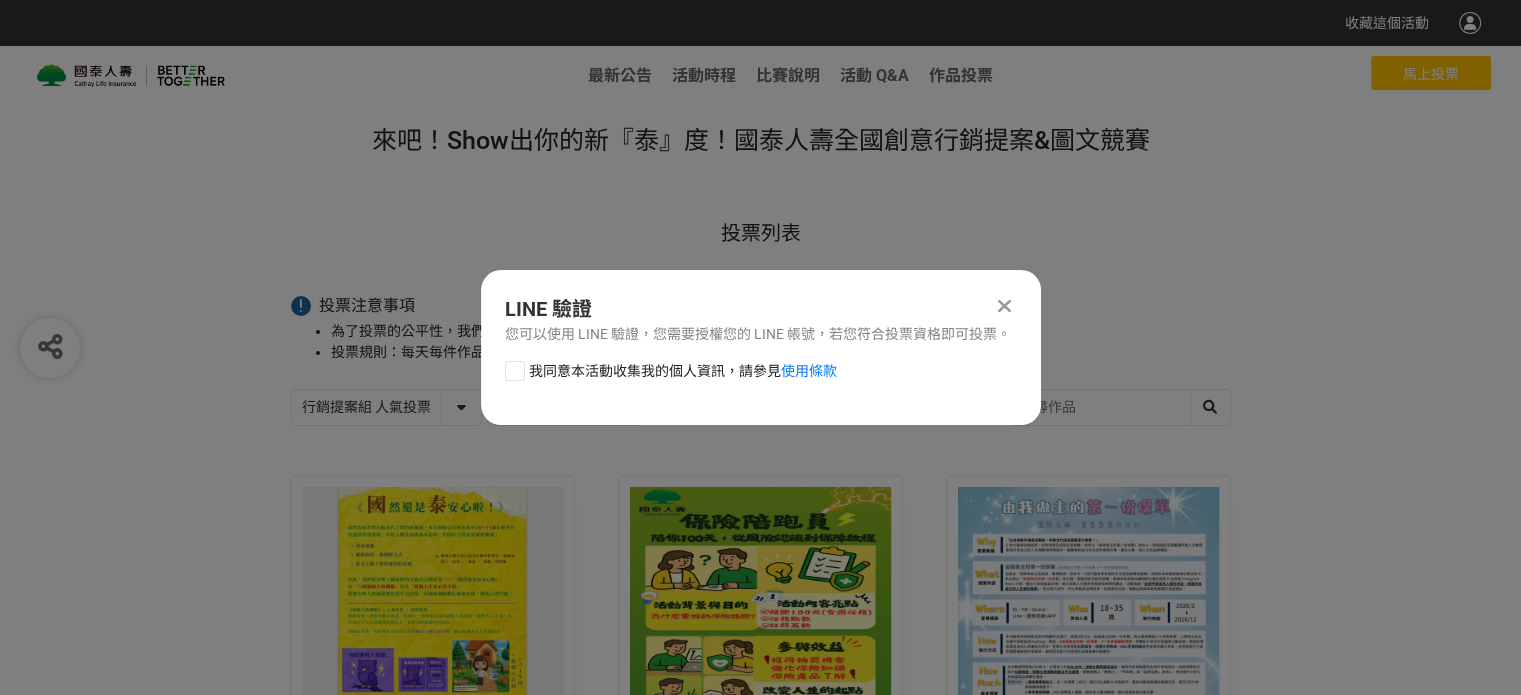 scroll, scrollTop: 0, scrollLeft: 0, axis: both 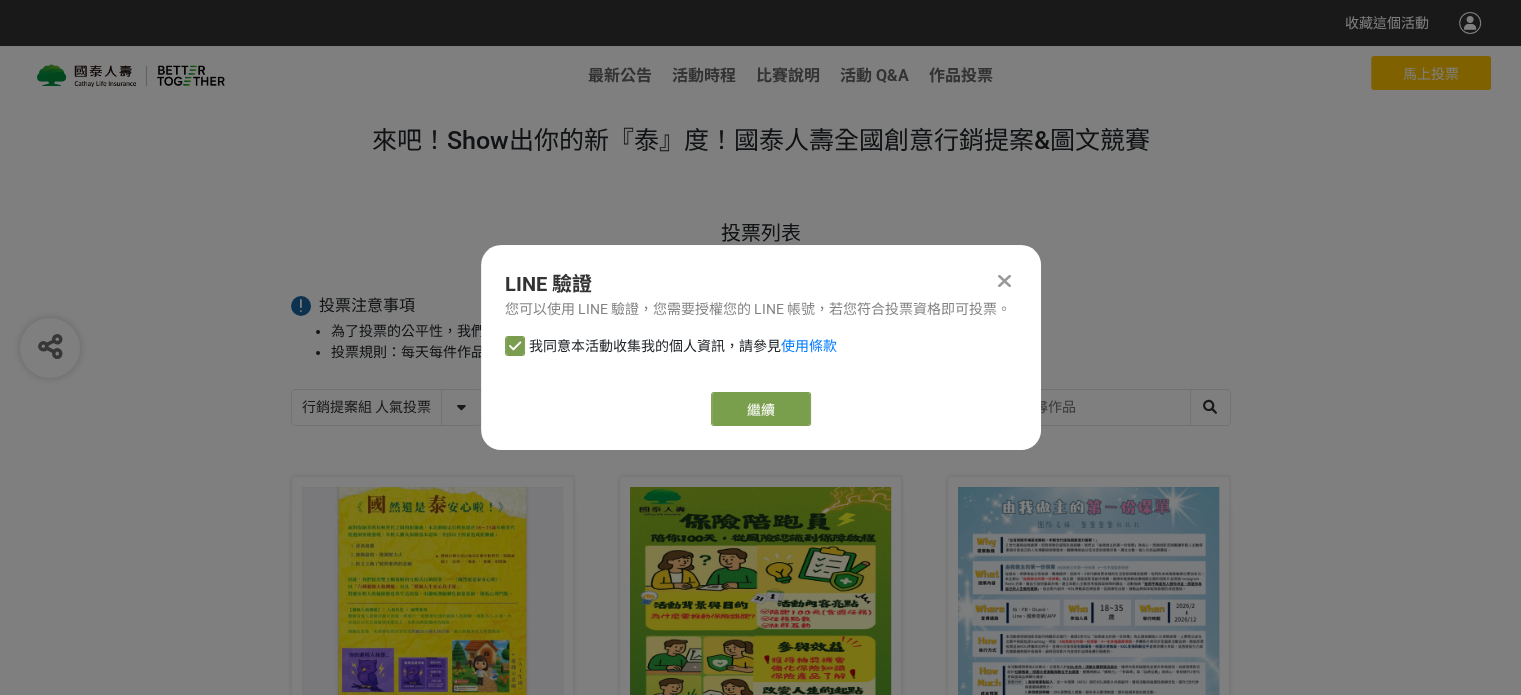 click on "繼續" at bounding box center (761, 409) 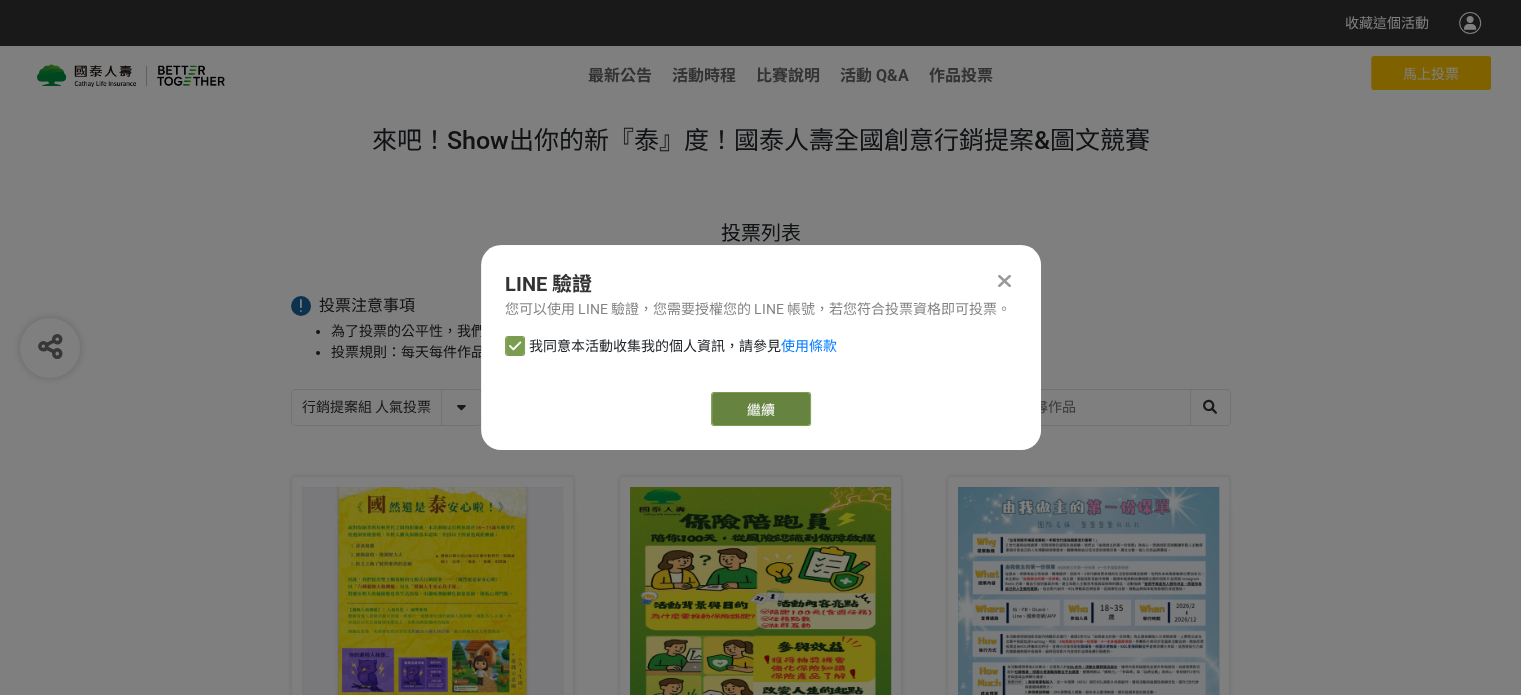 click on "繼續" at bounding box center (761, 409) 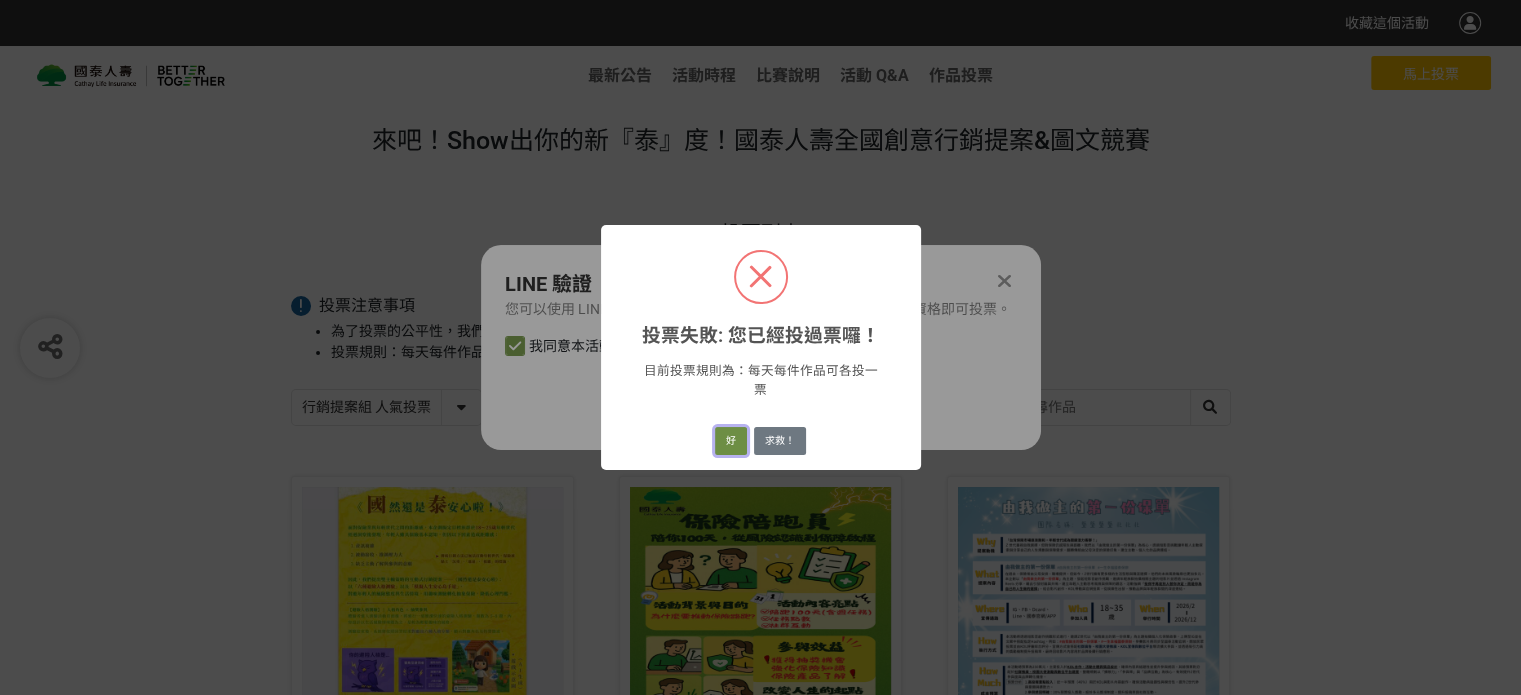click on "好" at bounding box center (731, 441) 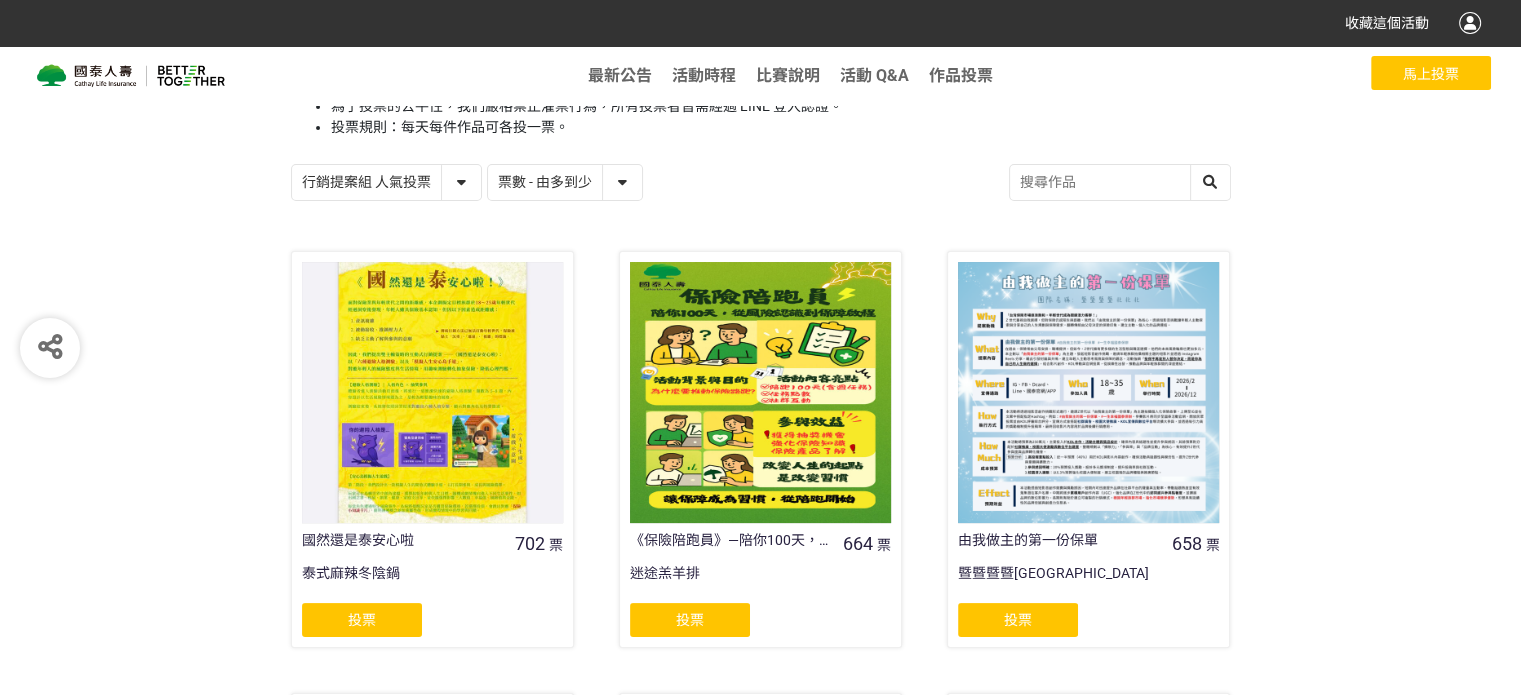 scroll, scrollTop: 532, scrollLeft: 0, axis: vertical 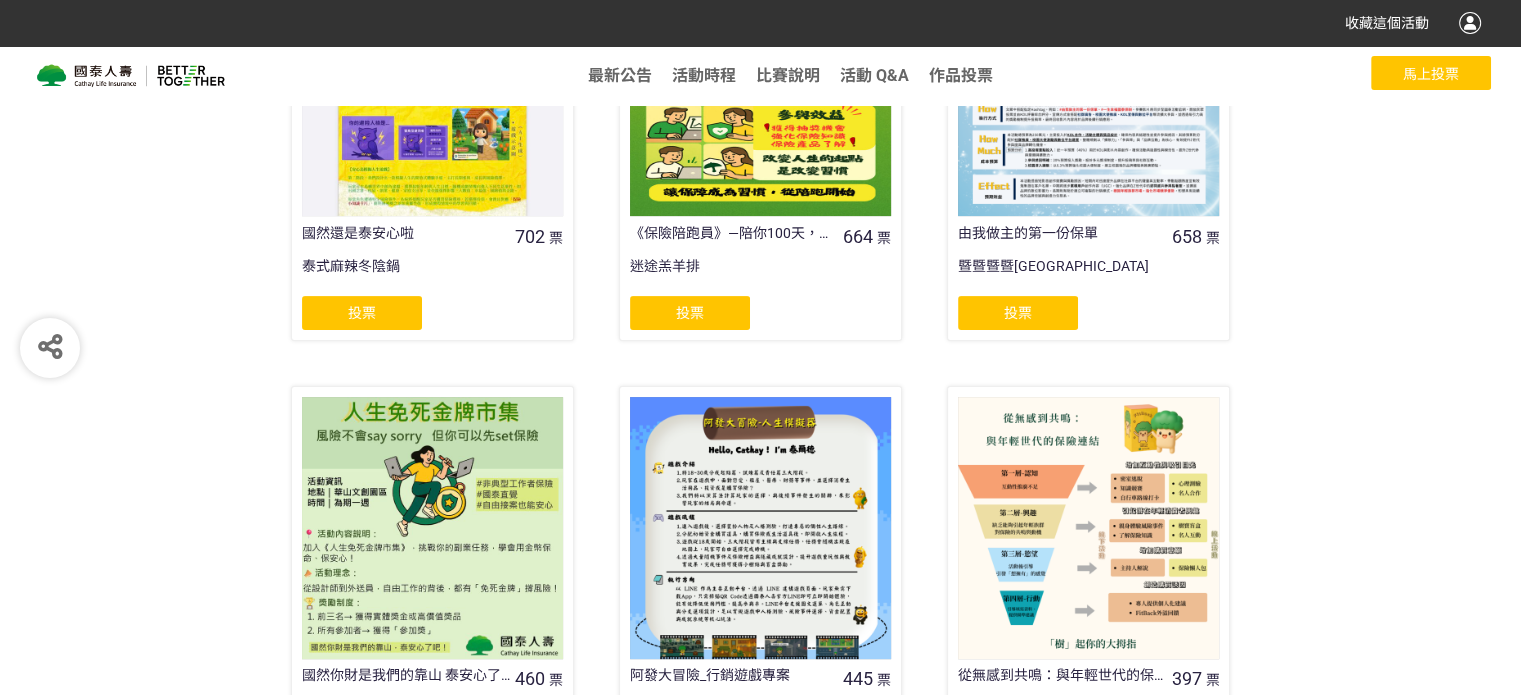 click at bounding box center (1088, 85) 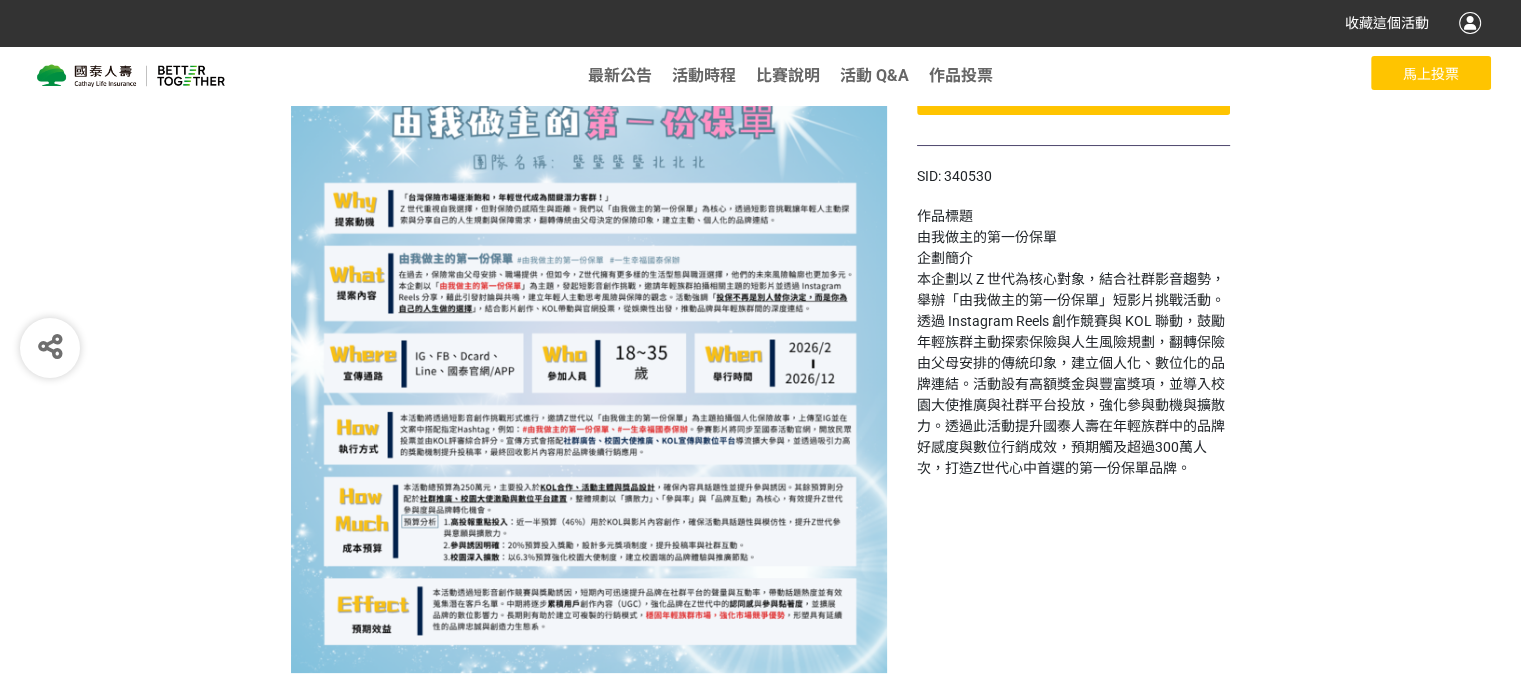 scroll, scrollTop: 253, scrollLeft: 0, axis: vertical 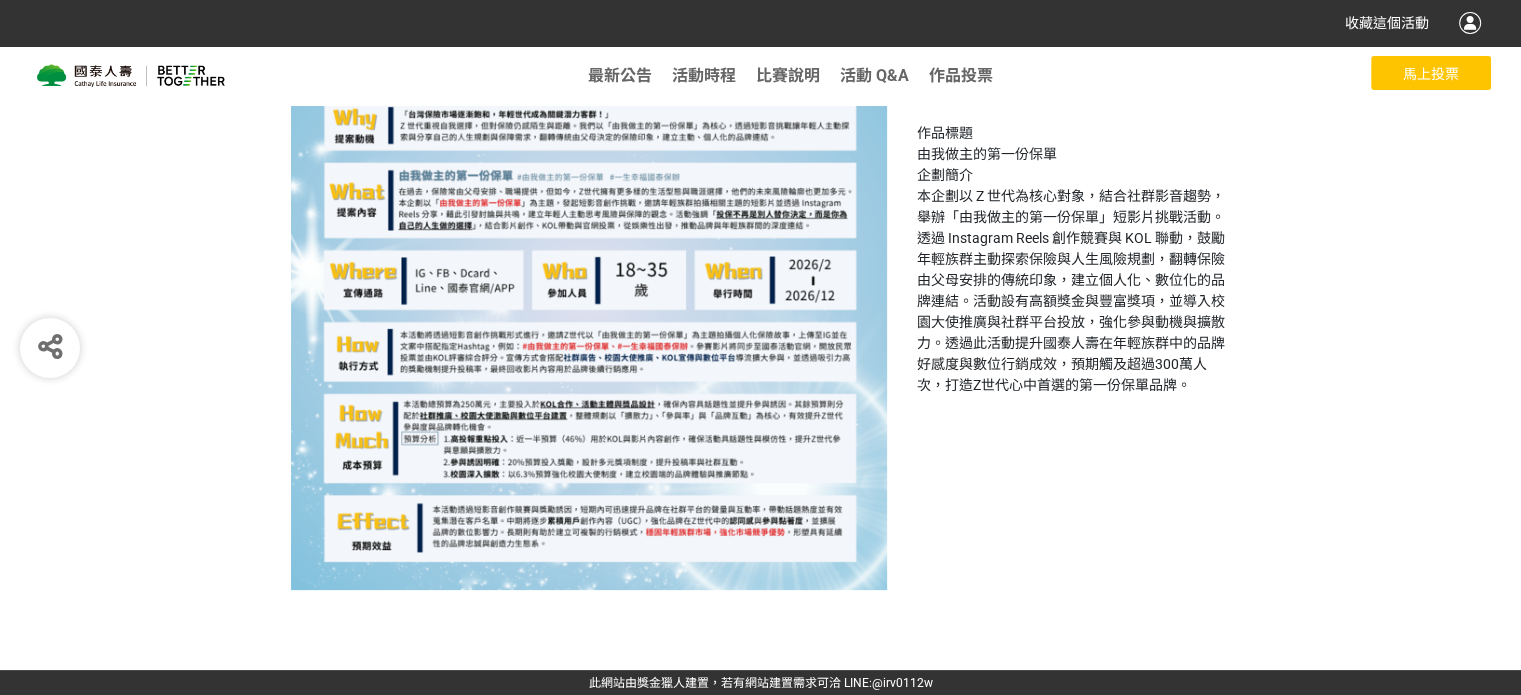 click on "658 票 投票 SID: 340530 作品標題 由我做主的第一份保單 企劃簡介 本企劃以 Z 世代為核心對象，結合社群影音趨勢，舉辦「由我做主的第一份保單」短影片挑戰活動。透過 Instagram Reels 創作競賽與 KOL 聯動，鼓勵年輕族群主動探索保險與人生風險規劃，翻轉保險由父母安排的傳統印象，建立個人化、數位化的品牌連結。活動設有高額獎金與豐富獎項，並導入校園大使推廣與社群平台投放，強化參與動機與擴散力。透過此活動提升國泰人壽在年輕族群中的品牌好感度與數位行銷成效，預期觸及超過300萬人次，打造Z世代心中首選的第一份保單品牌。" at bounding box center (1073, 299) 